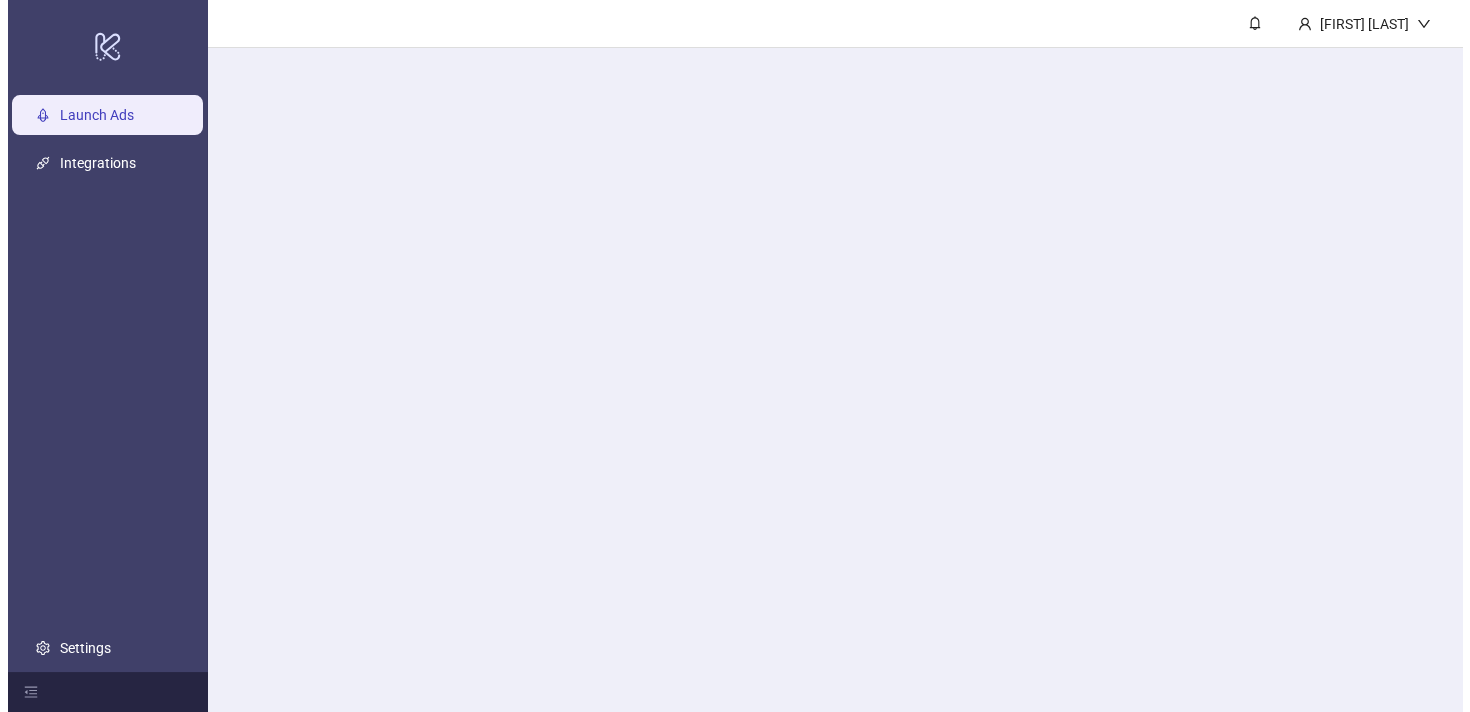 scroll, scrollTop: 0, scrollLeft: 0, axis: both 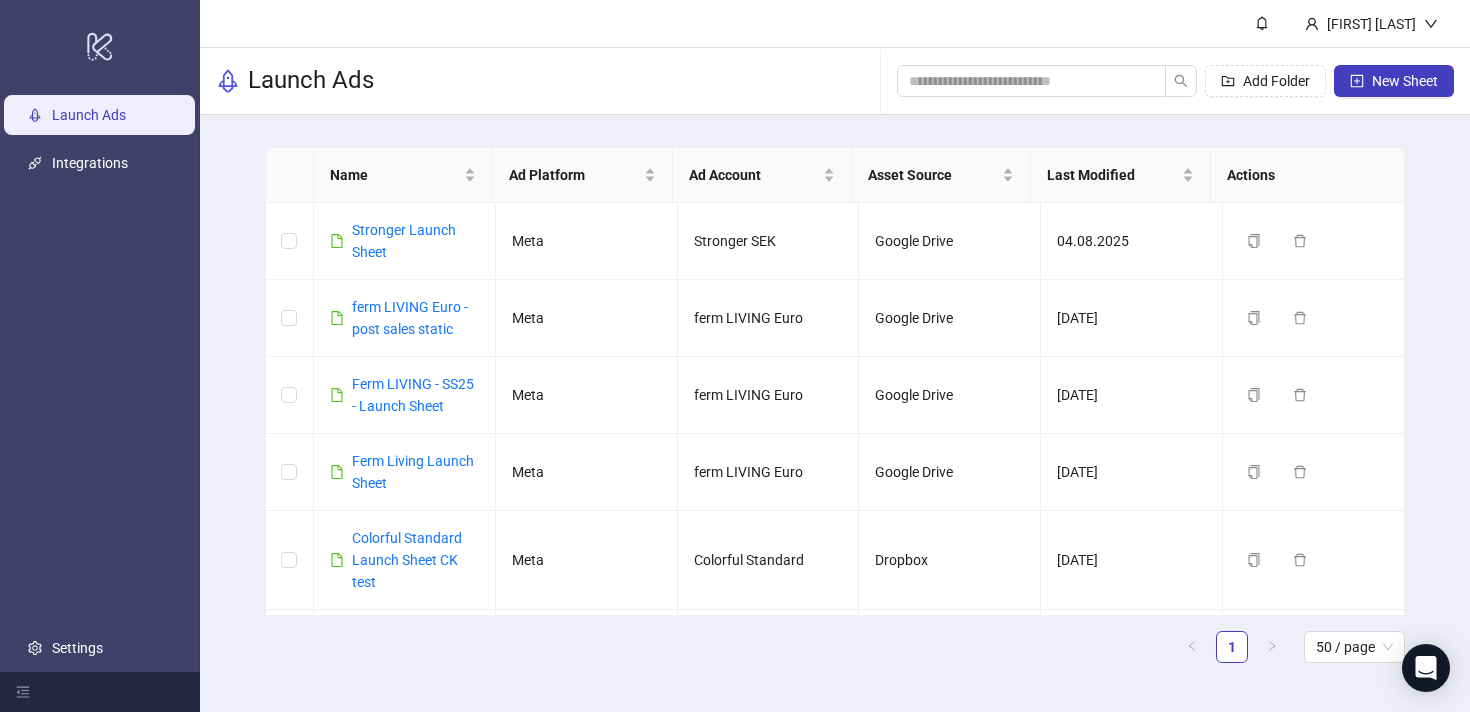 click on "Name Ad Platform Ad Account Asset Source Last Modified Actions               Stronger Launch Sheet Meta Stronger SEK Google Drive [DATE] Duplicate Delete ferm LIVING Euro - post sales static Meta ferm LIVING Euro Google Drive [DATE] Duplicate Delete Ferm LIVING - SS25 - Launch Sheet Meta ferm LIVING Euro Google Drive [DATE] Duplicate Delete Ferm Living Launch Sheet Meta ferm LIVING Euro Google Drive [DATE] Duplicate Delete Colorful Standard Launch Sheet CK test Meta Colorful Standard Dropbox [DATE] Duplicate Delete Colorful Standard Launch Sheet Meta Colorful Standard Dropbox [DATE] Duplicate Delete 1 50 / page" at bounding box center (835, 413) 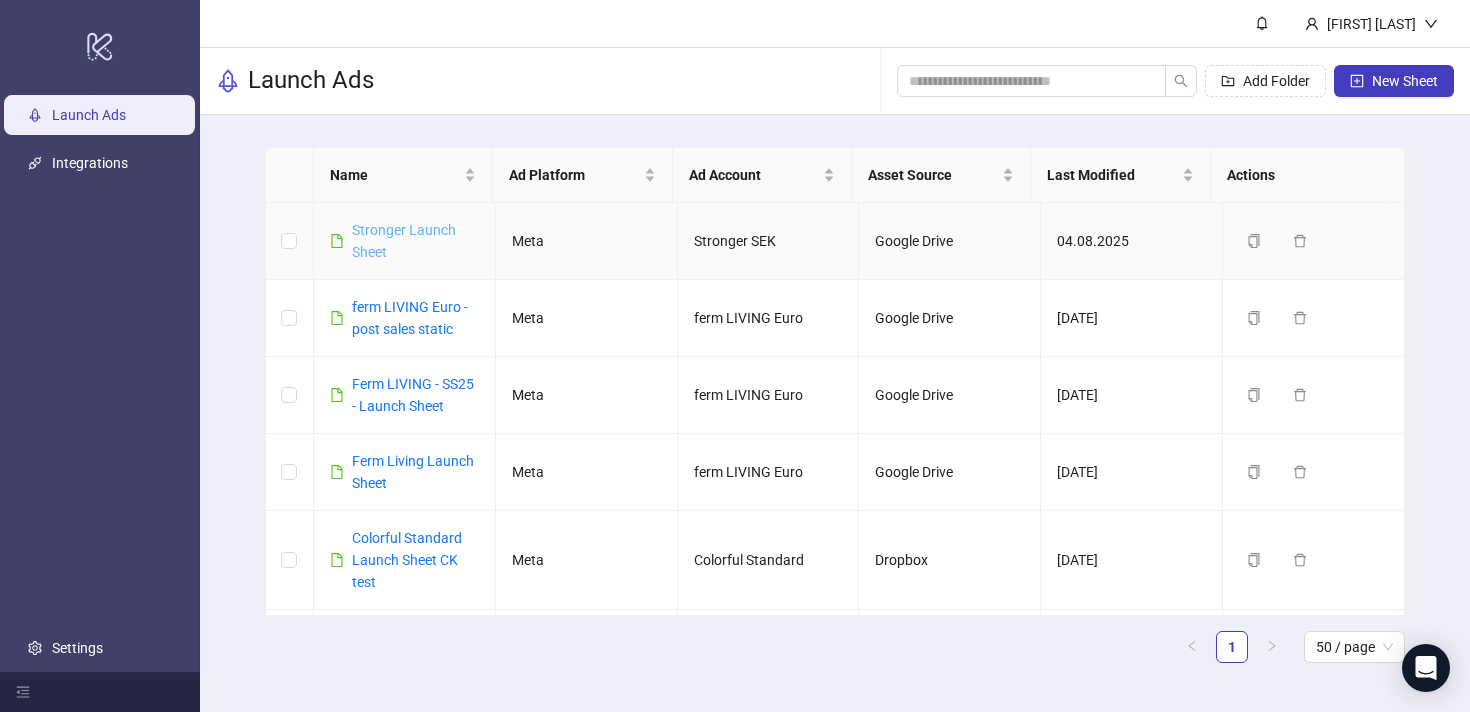 click on "Stronger Launch Sheet" at bounding box center (404, 241) 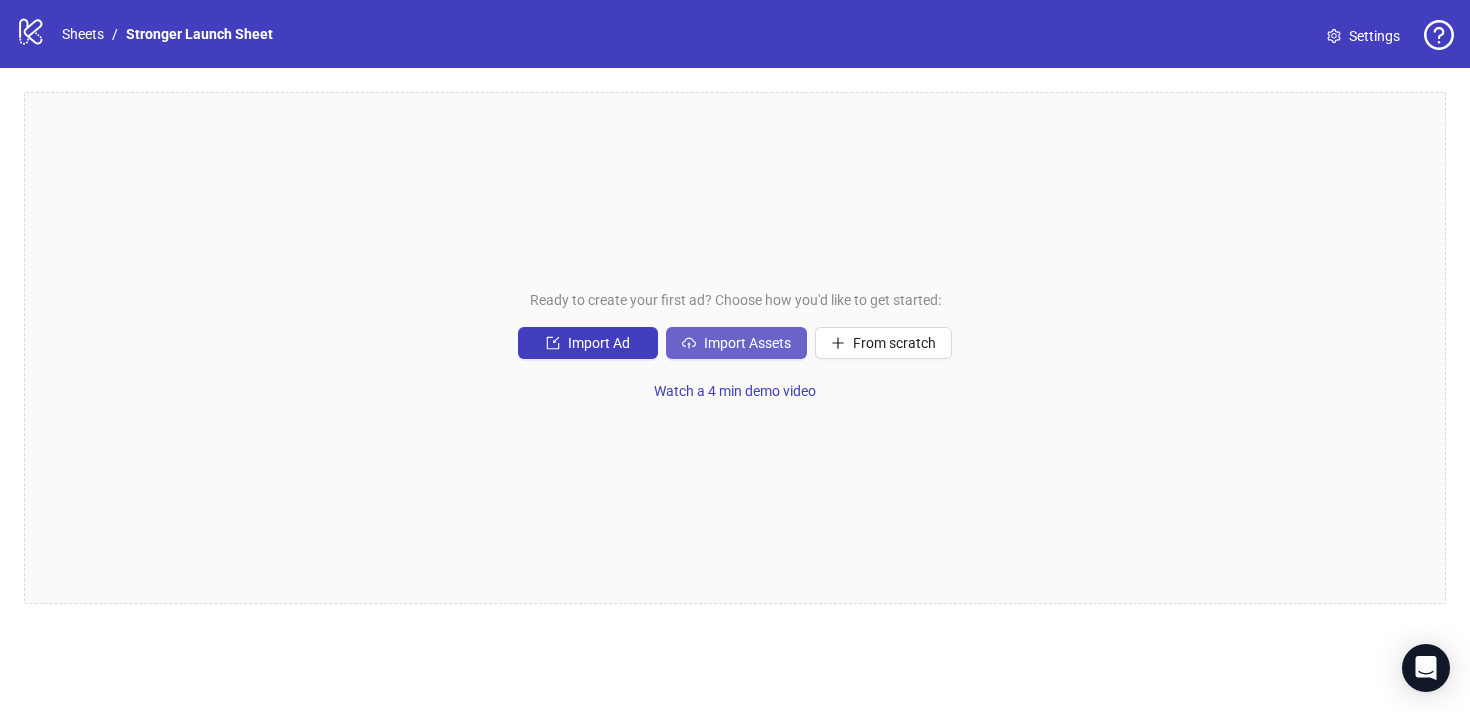 click on "Import Assets" at bounding box center [747, 343] 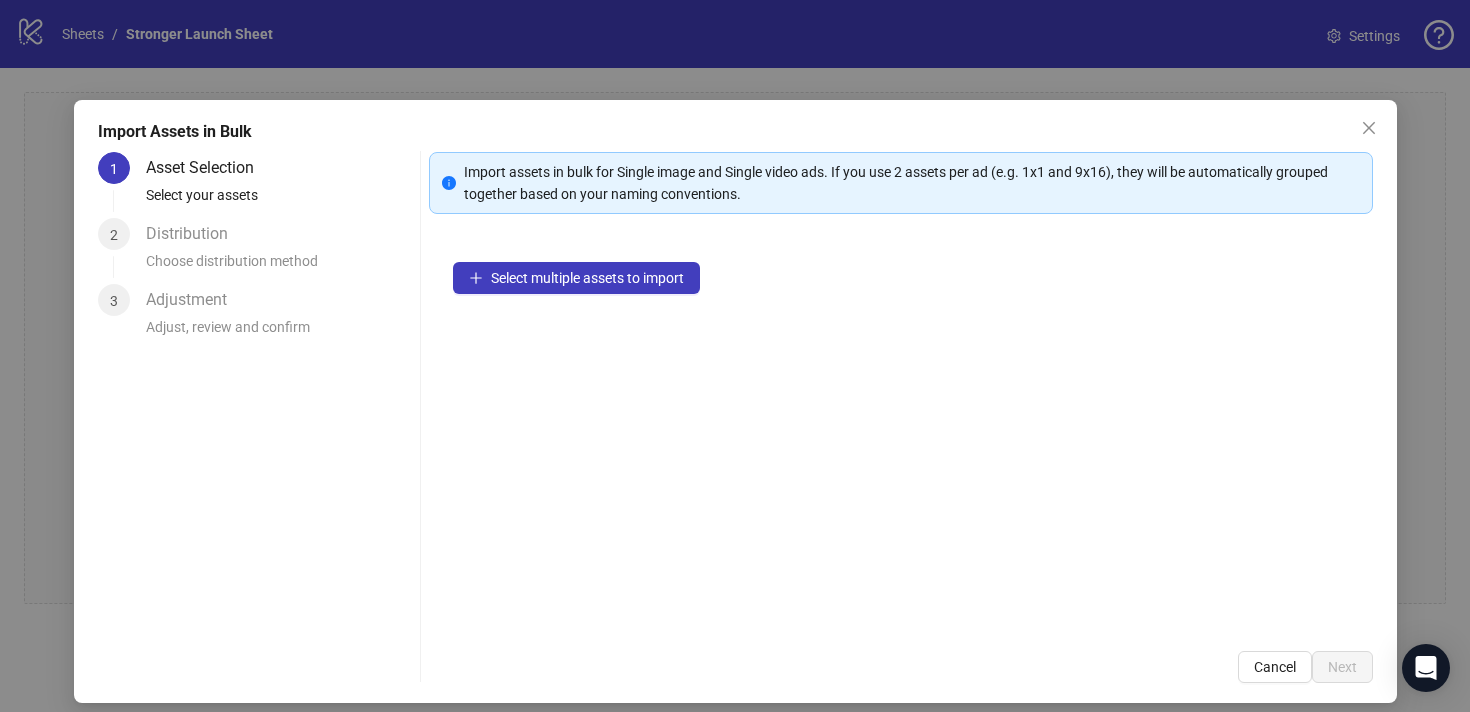 click on "Select multiple assets to import" at bounding box center (901, 432) 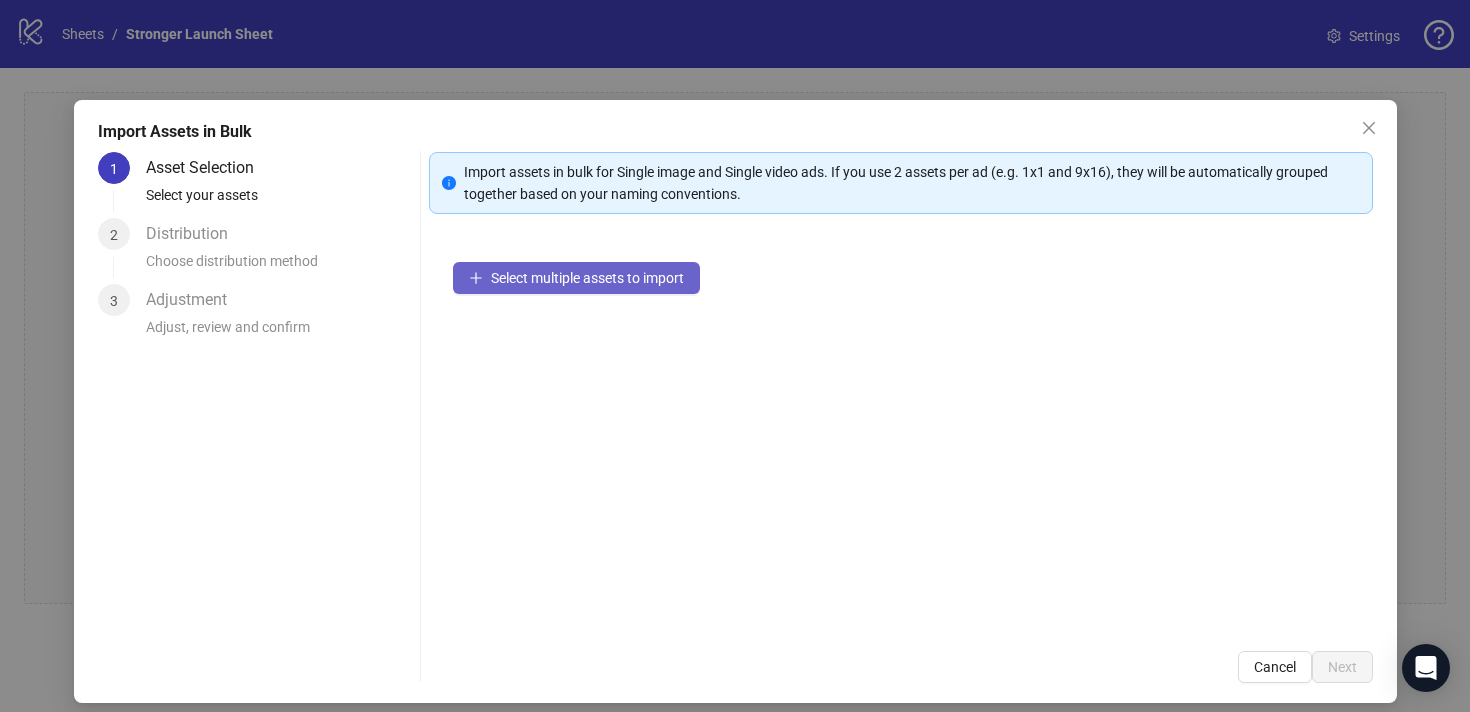 click on "Select multiple assets to import" at bounding box center (587, 278) 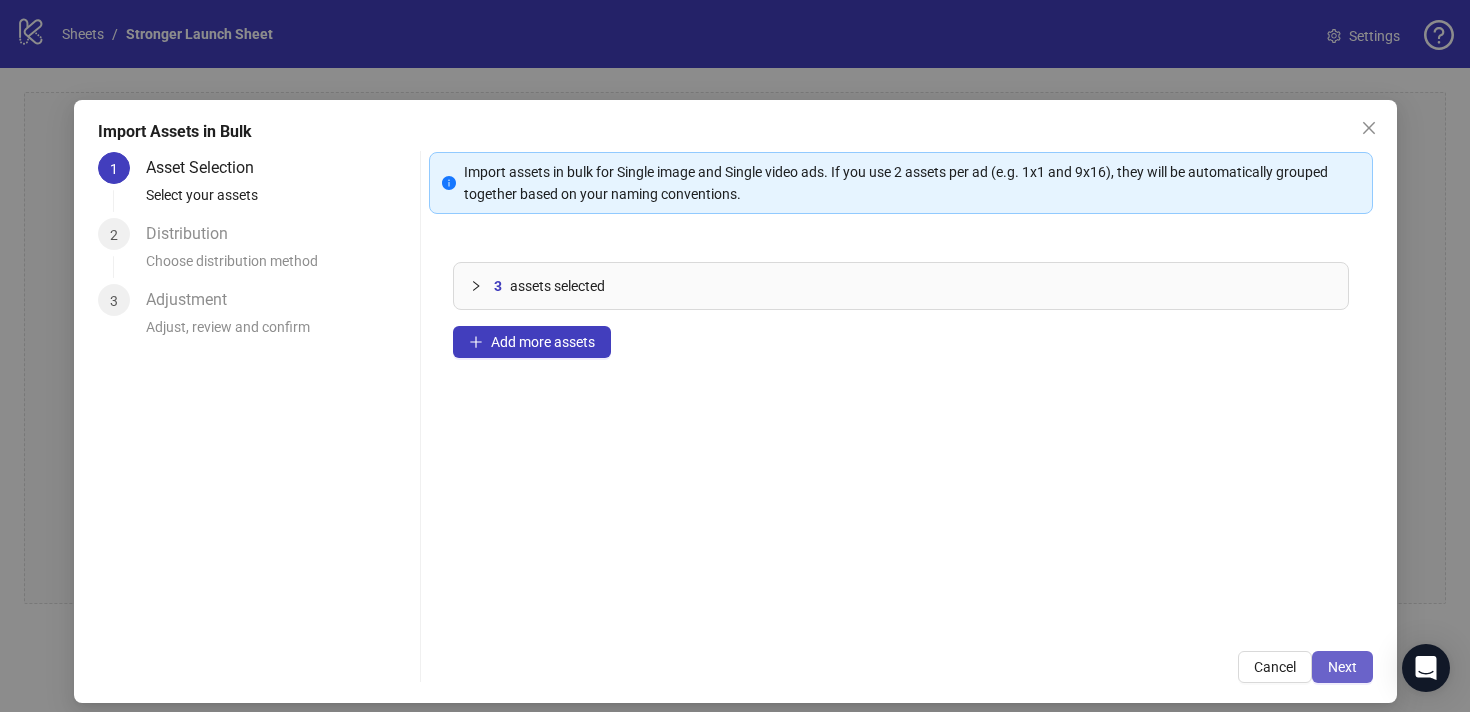 click on "Next" at bounding box center (1342, 667) 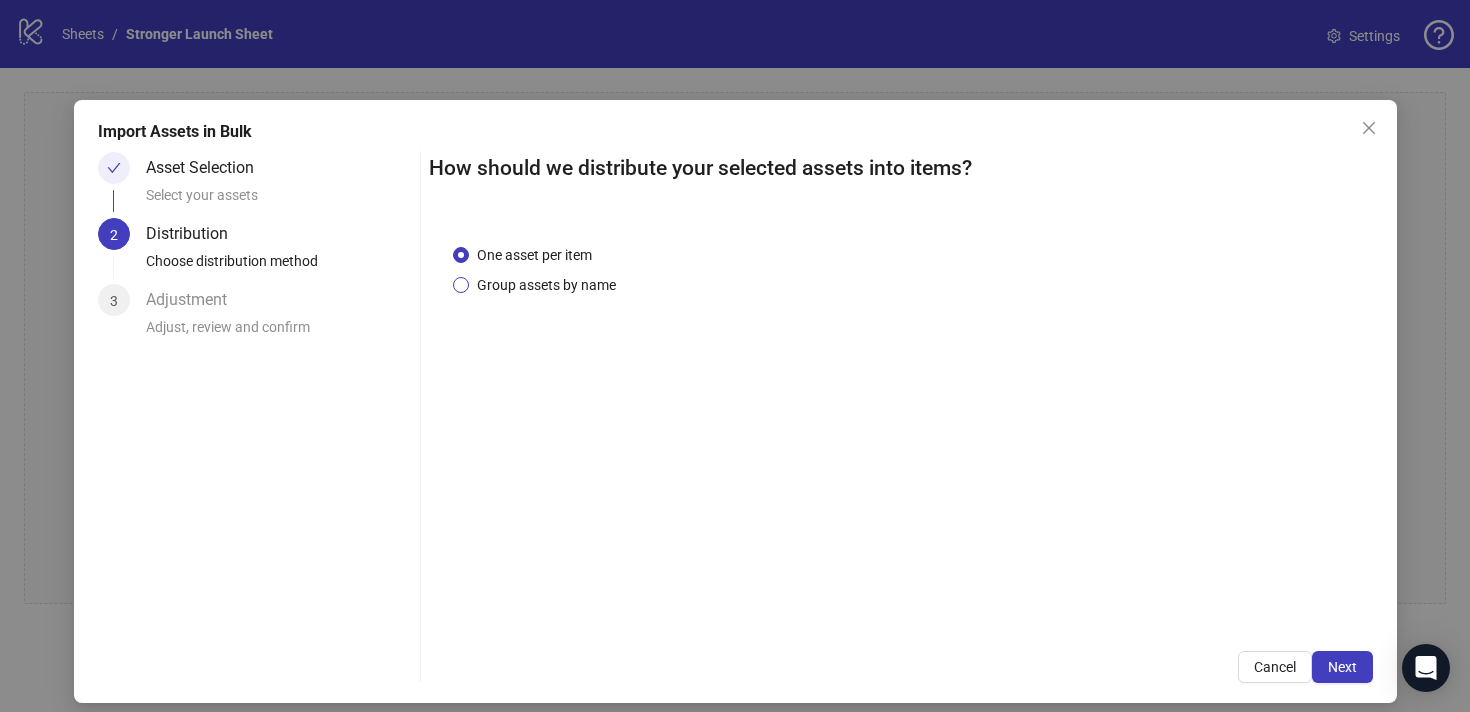 click on "Group assets by name" at bounding box center (546, 285) 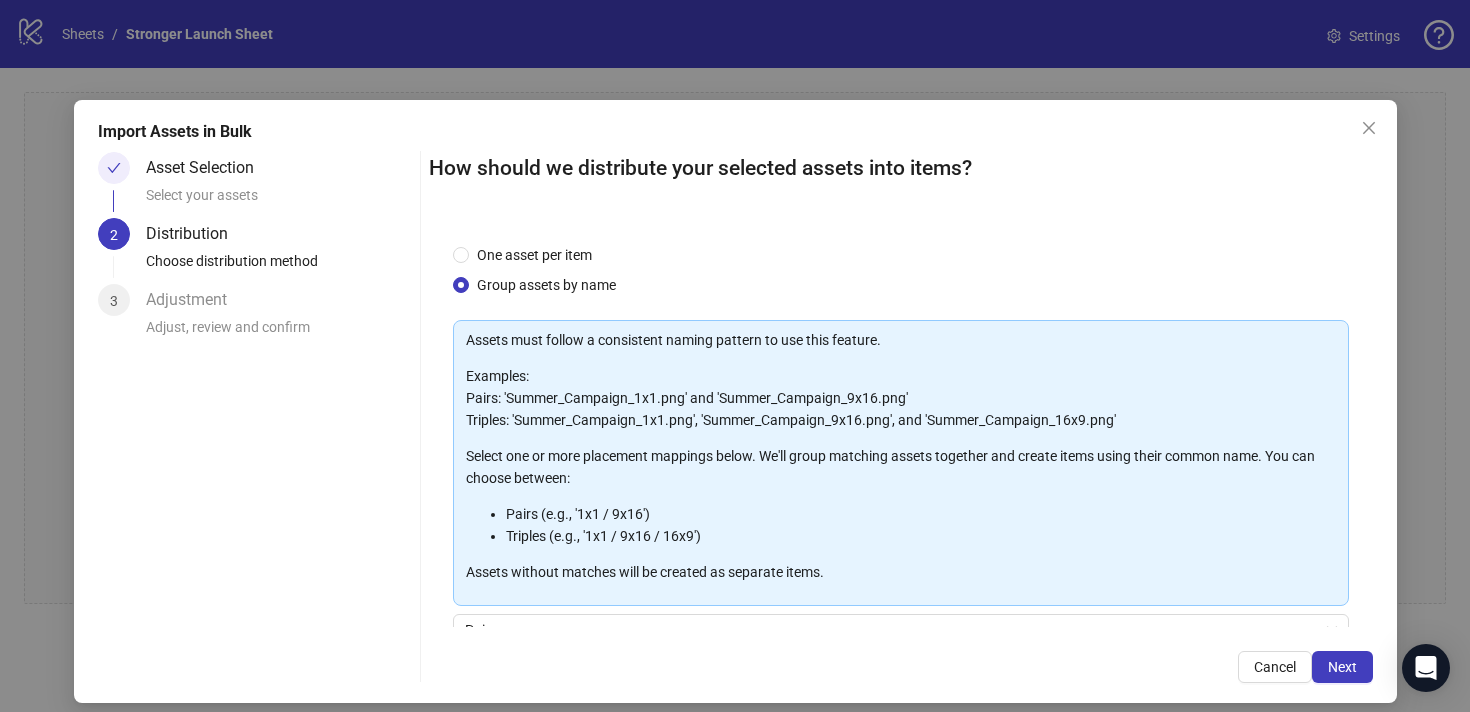 scroll, scrollTop: 178, scrollLeft: 0, axis: vertical 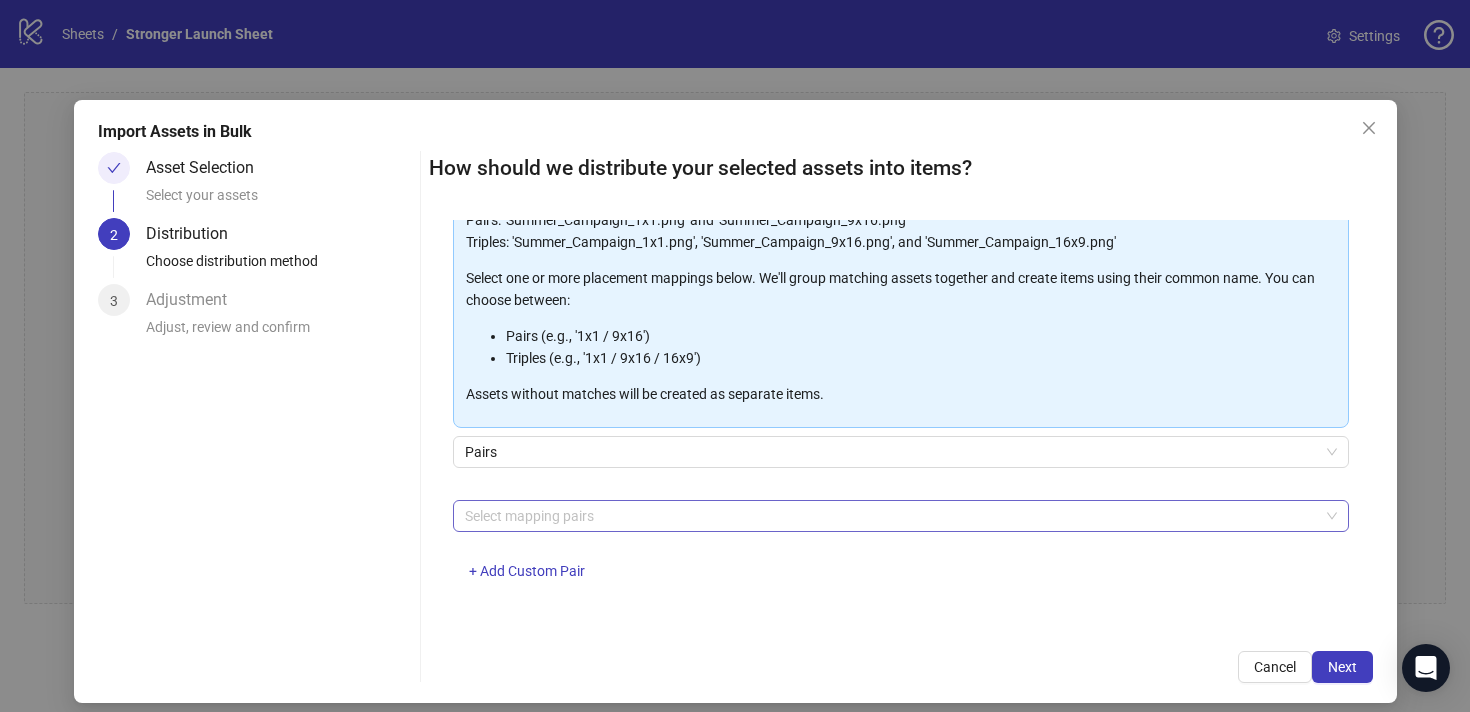 click at bounding box center [890, 516] 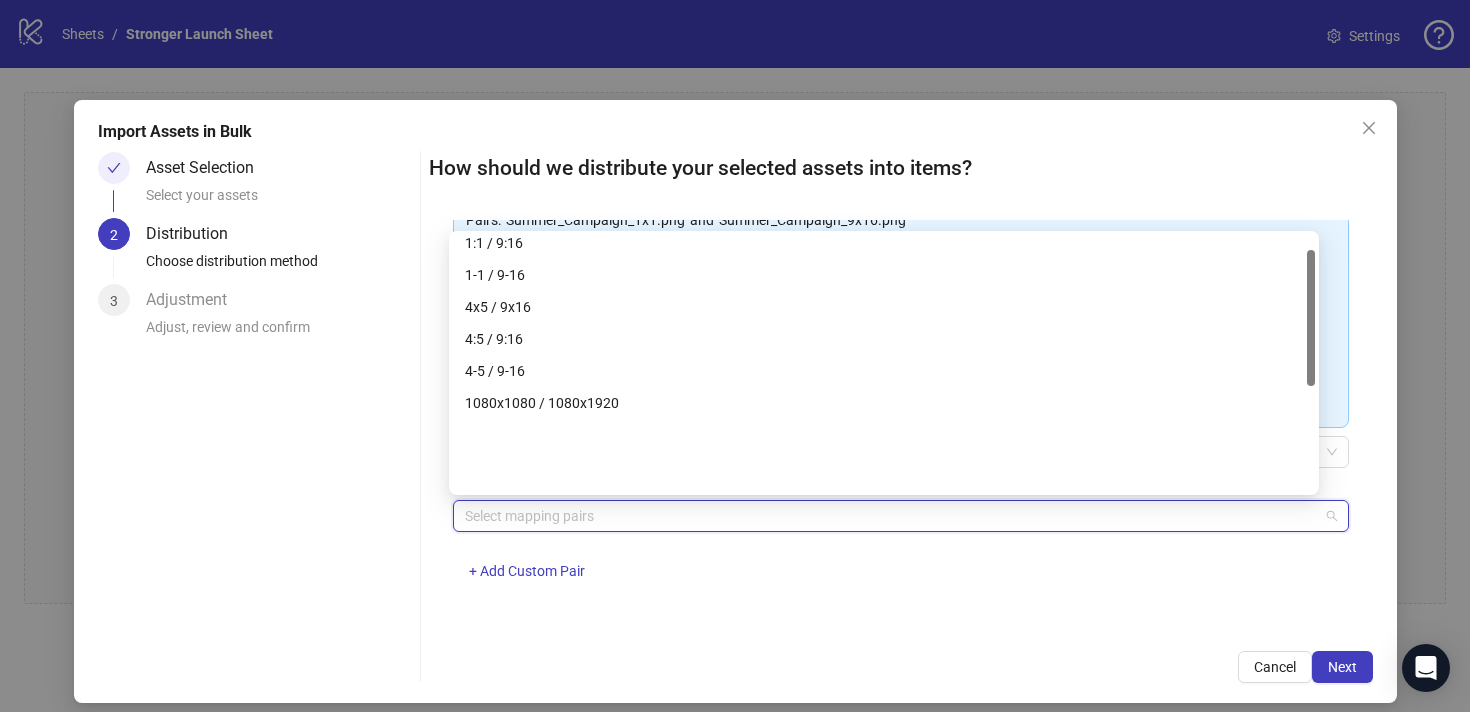 scroll, scrollTop: 0, scrollLeft: 0, axis: both 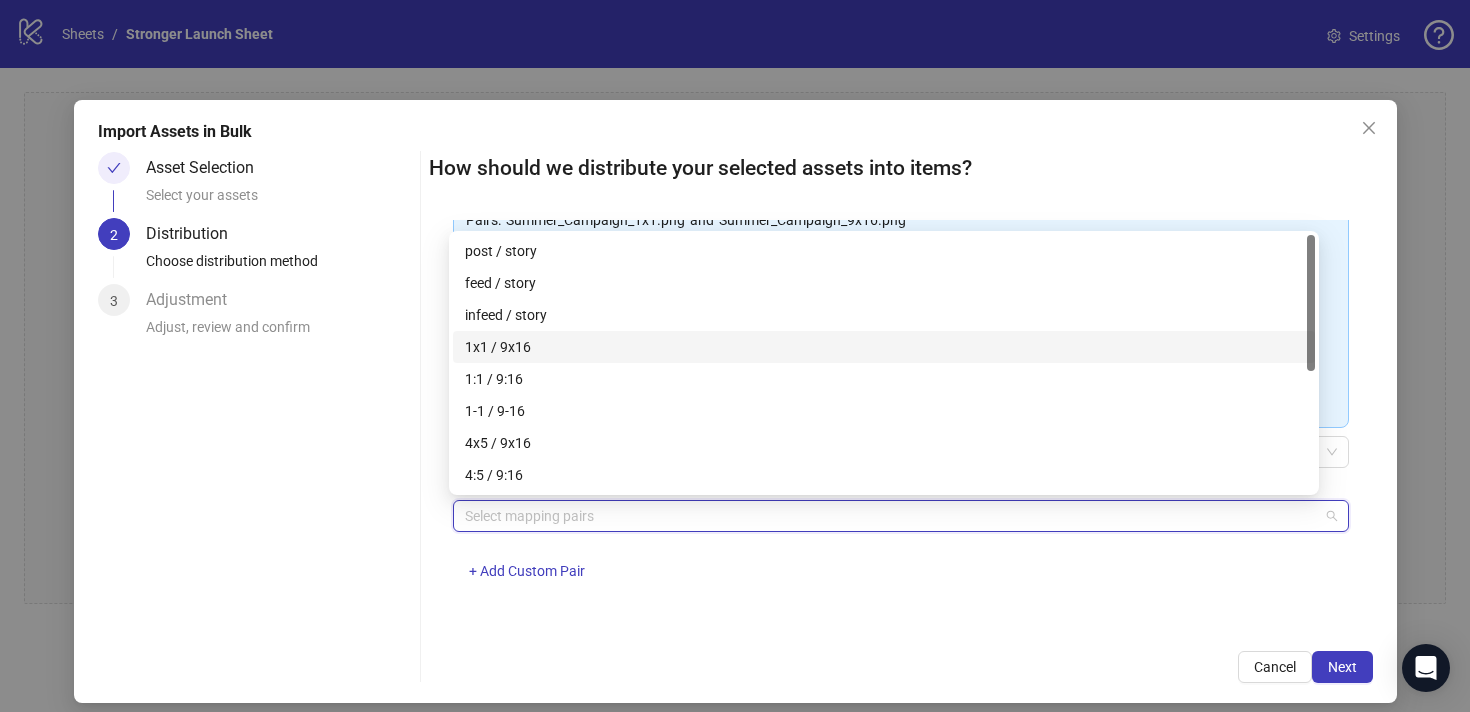 click on "1x1 / 9x16" at bounding box center (884, 347) 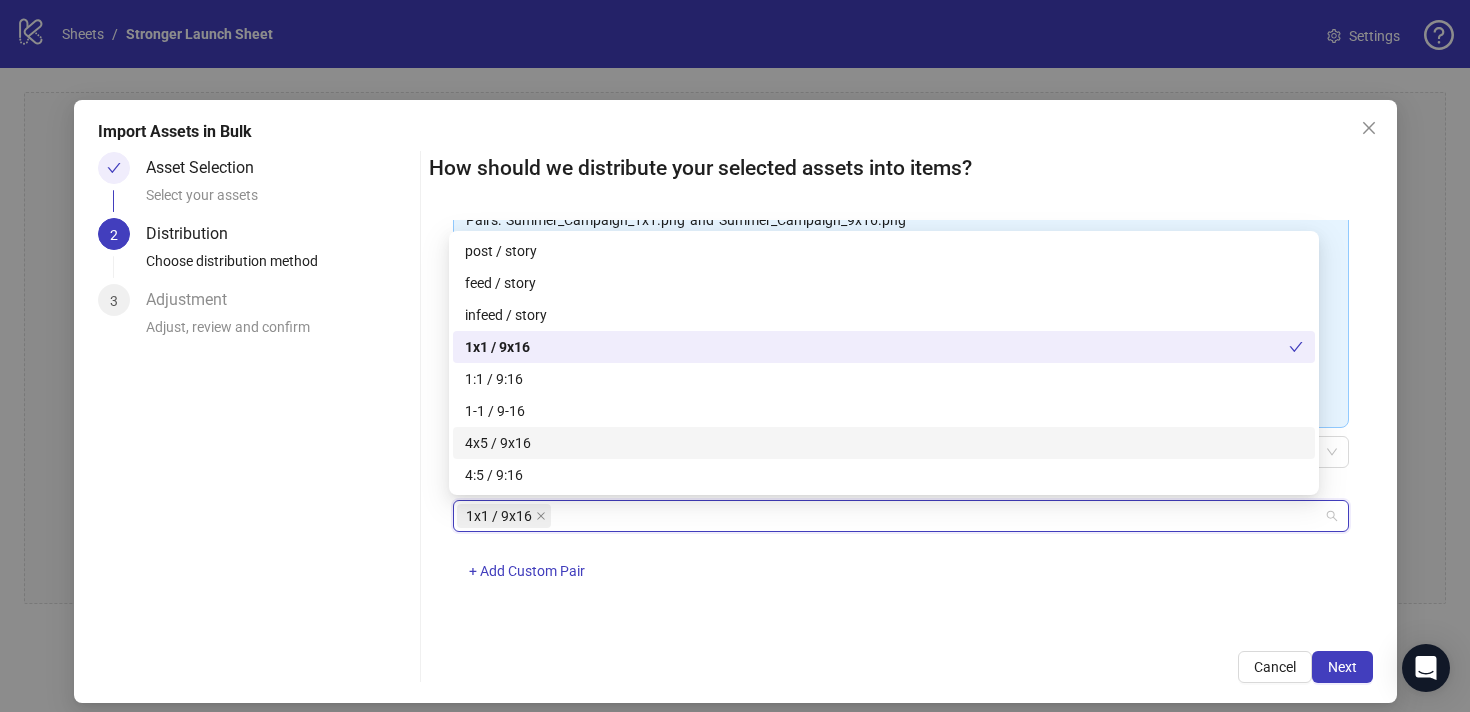 click on "4x5 / 9x16" at bounding box center (884, 443) 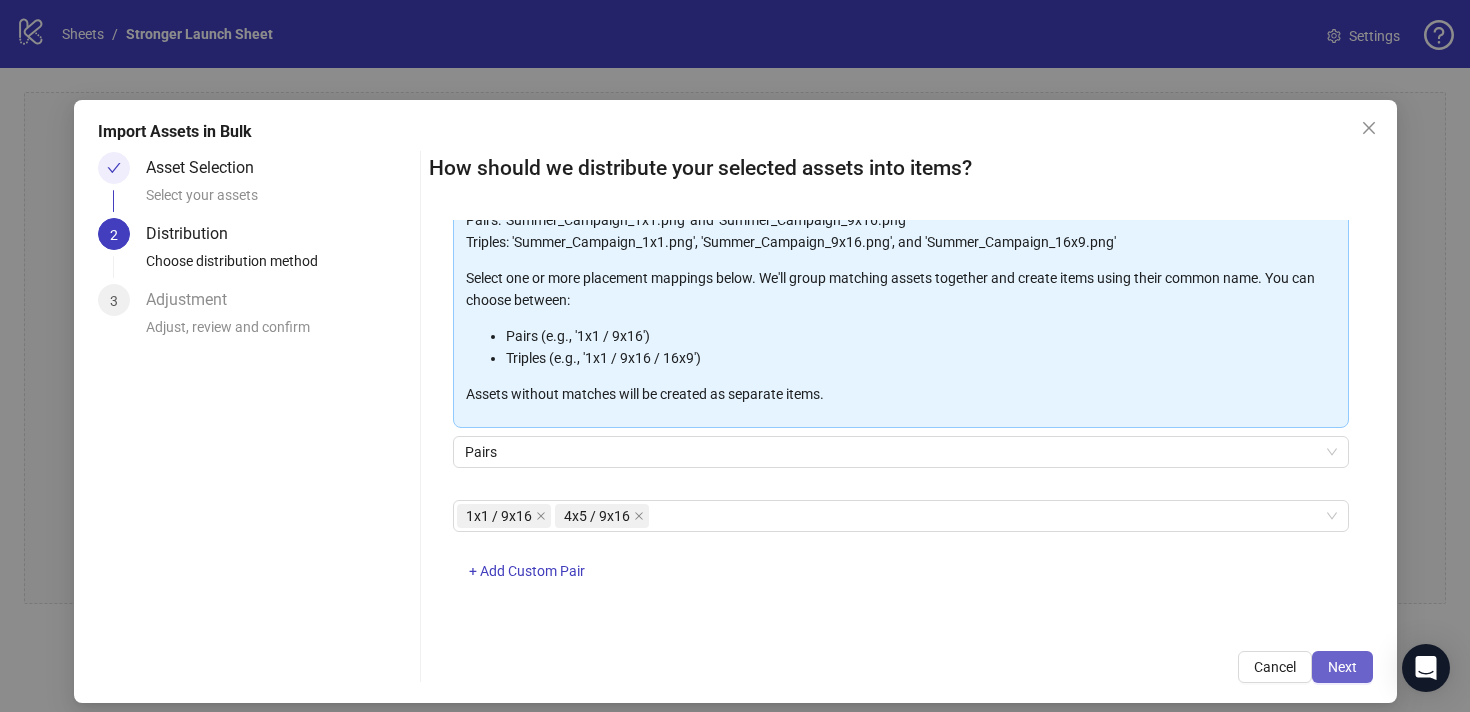 click on "Next" at bounding box center [1342, 667] 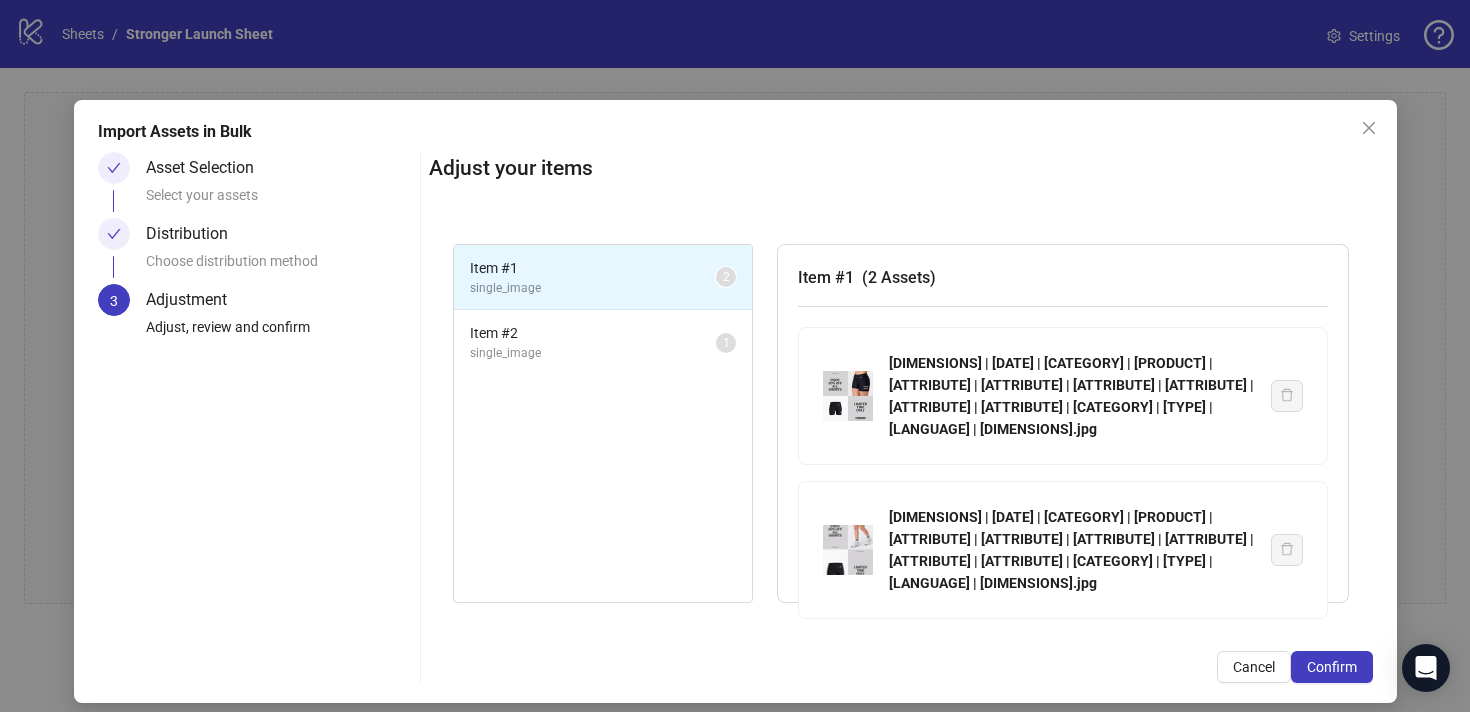 scroll, scrollTop: 15, scrollLeft: 0, axis: vertical 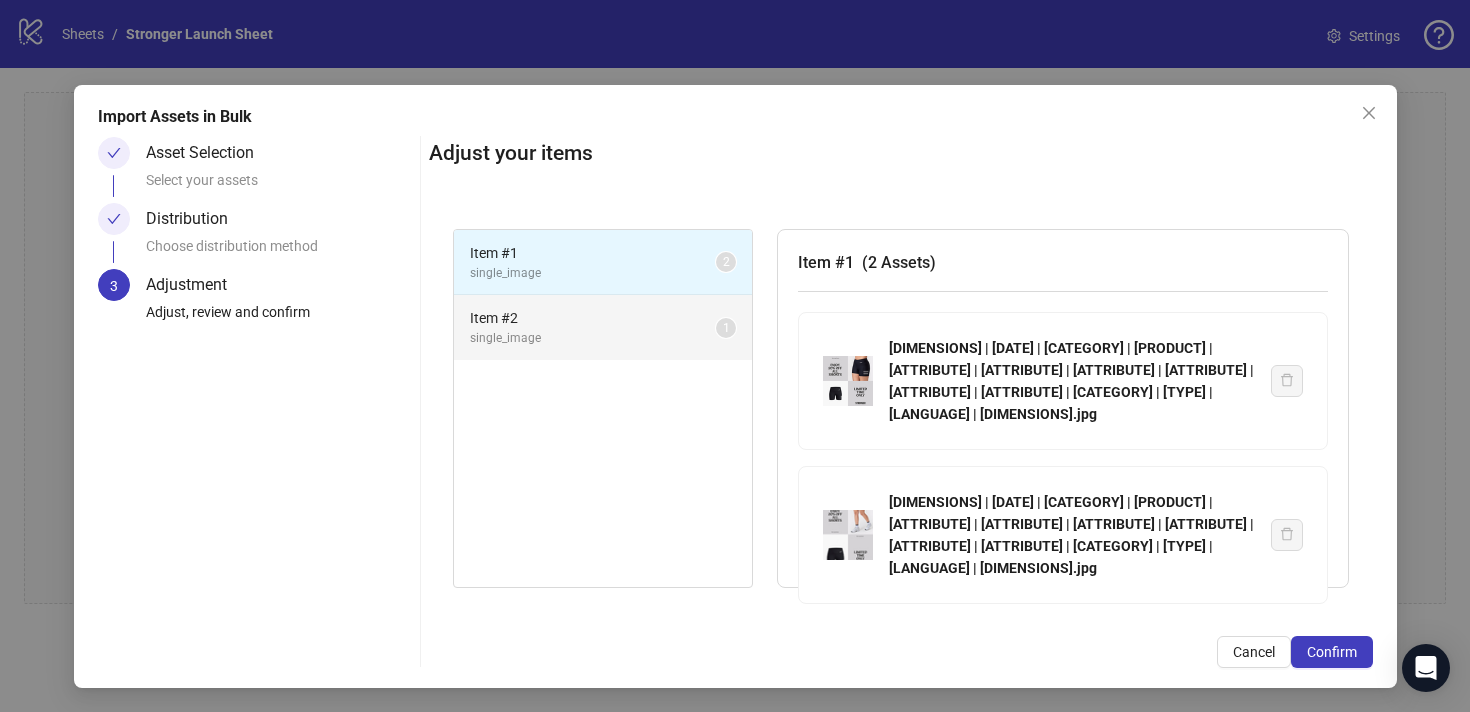 click on "single_image" at bounding box center [593, 338] 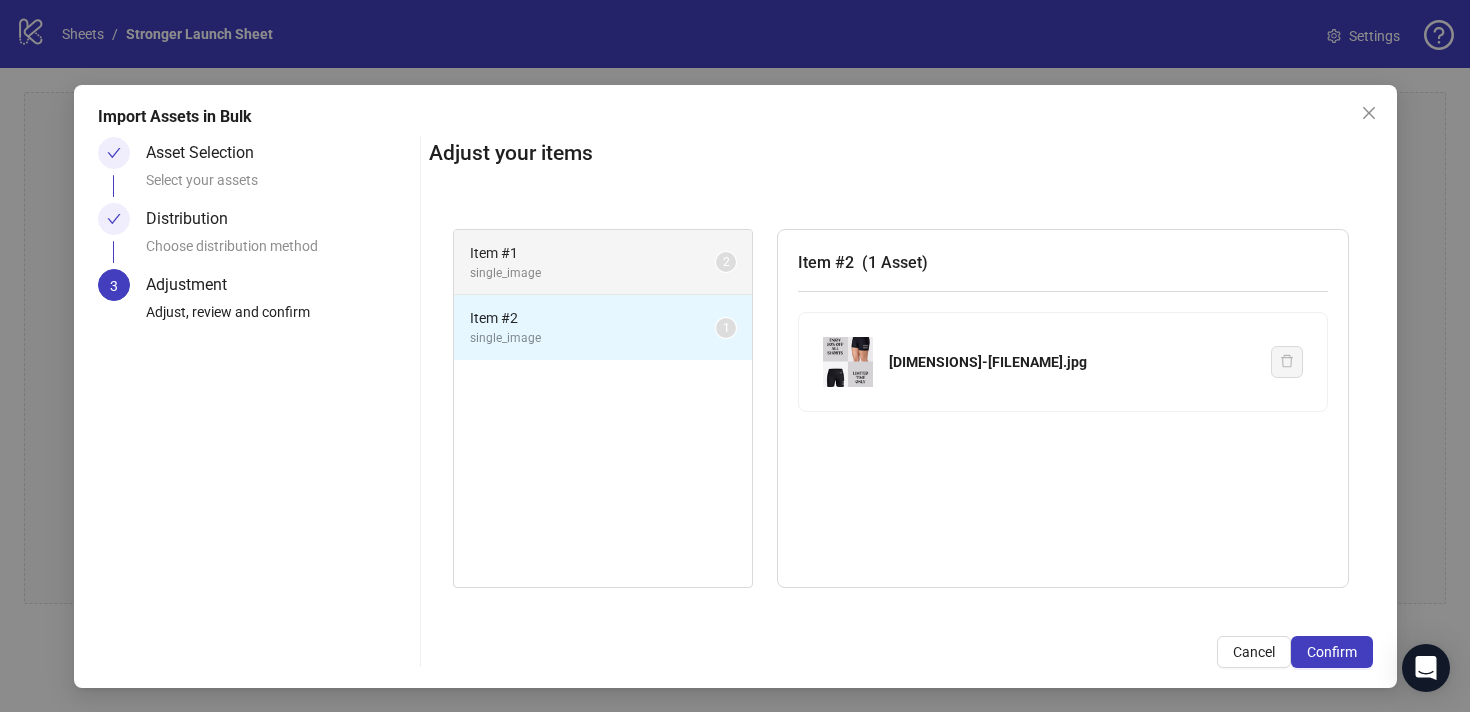 click on "single_image" at bounding box center [593, 273] 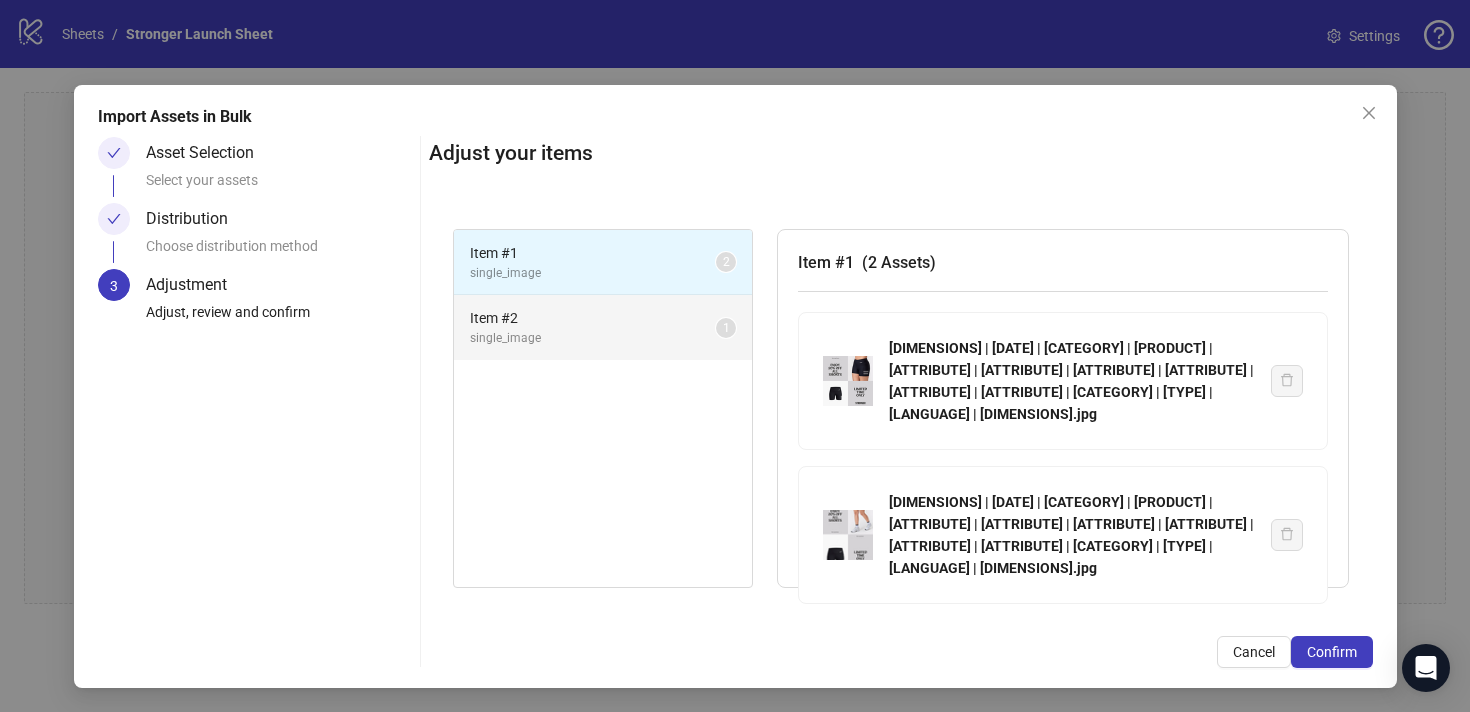 click on "Item # 2" at bounding box center [593, 318] 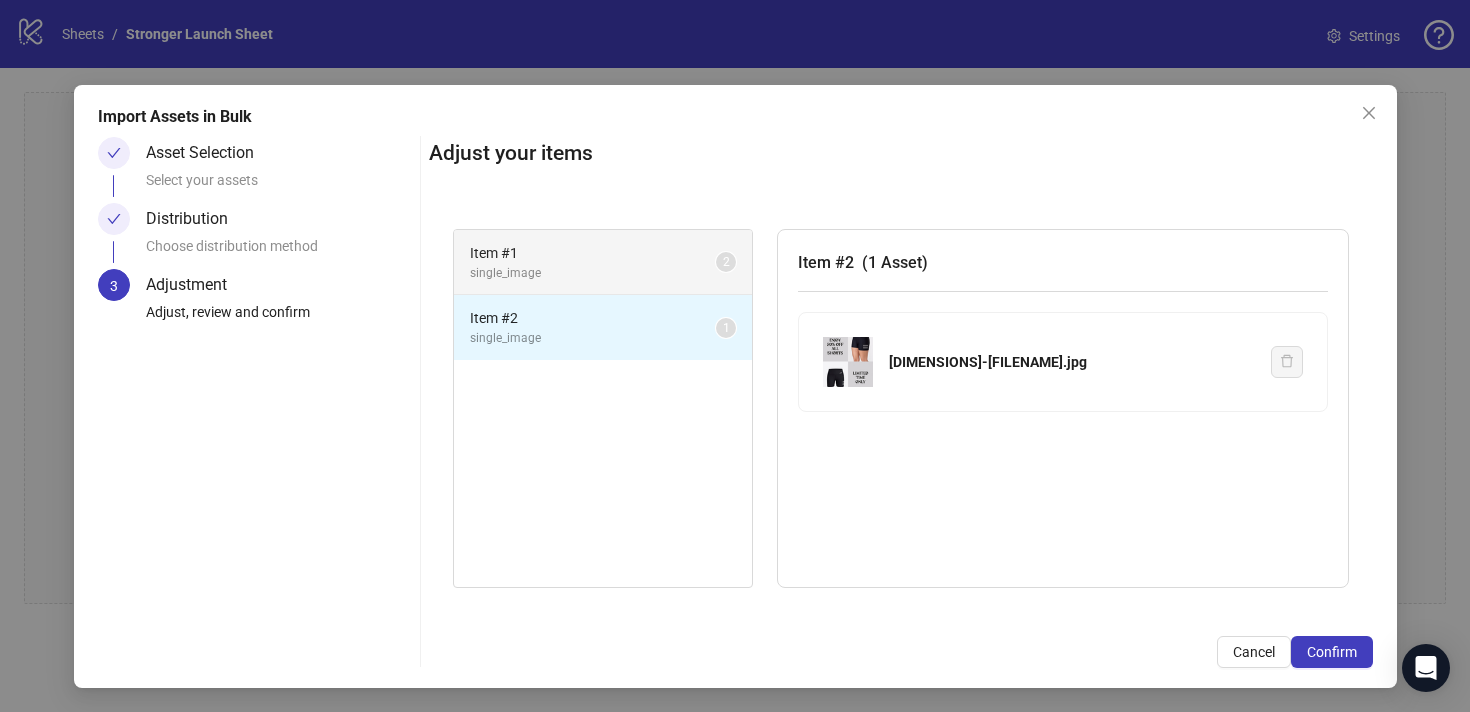 click on "single_image" at bounding box center [593, 273] 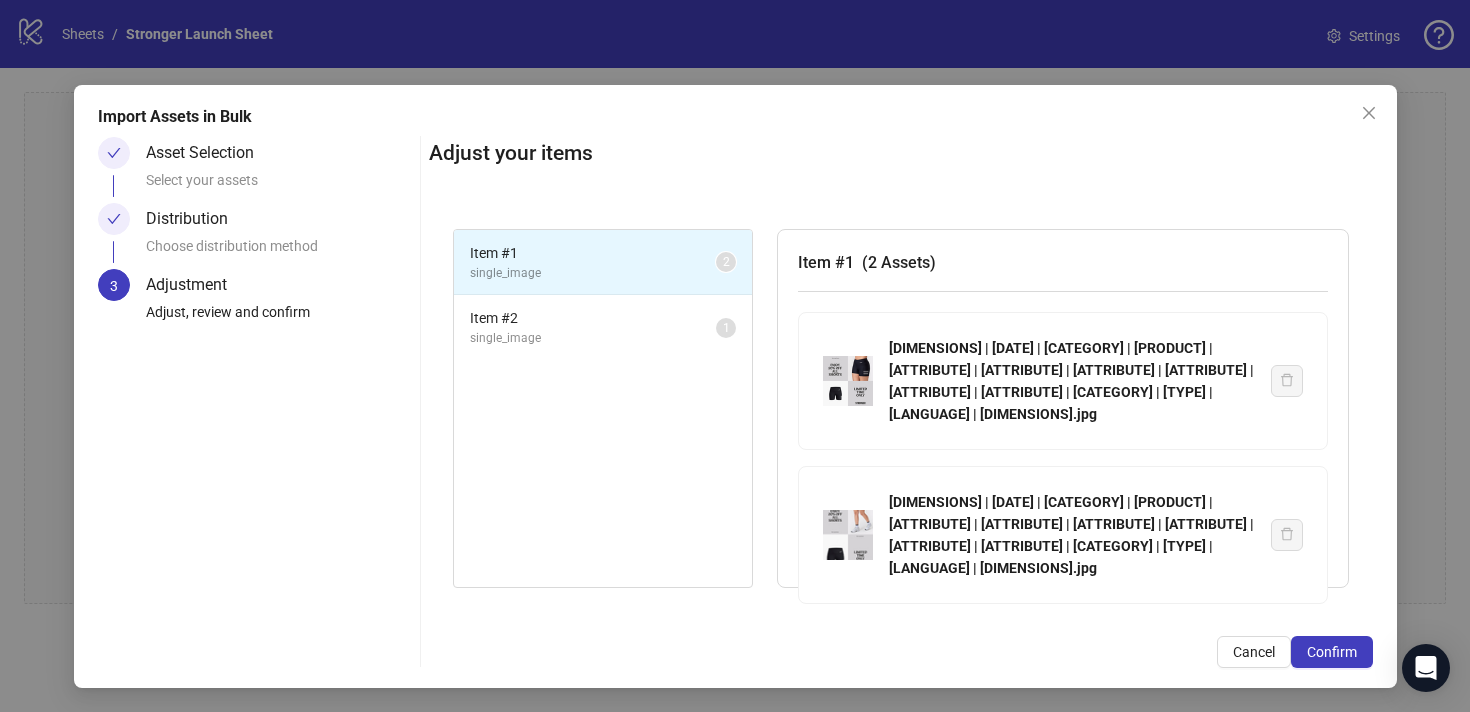 click on "Distribution" at bounding box center (195, 219) 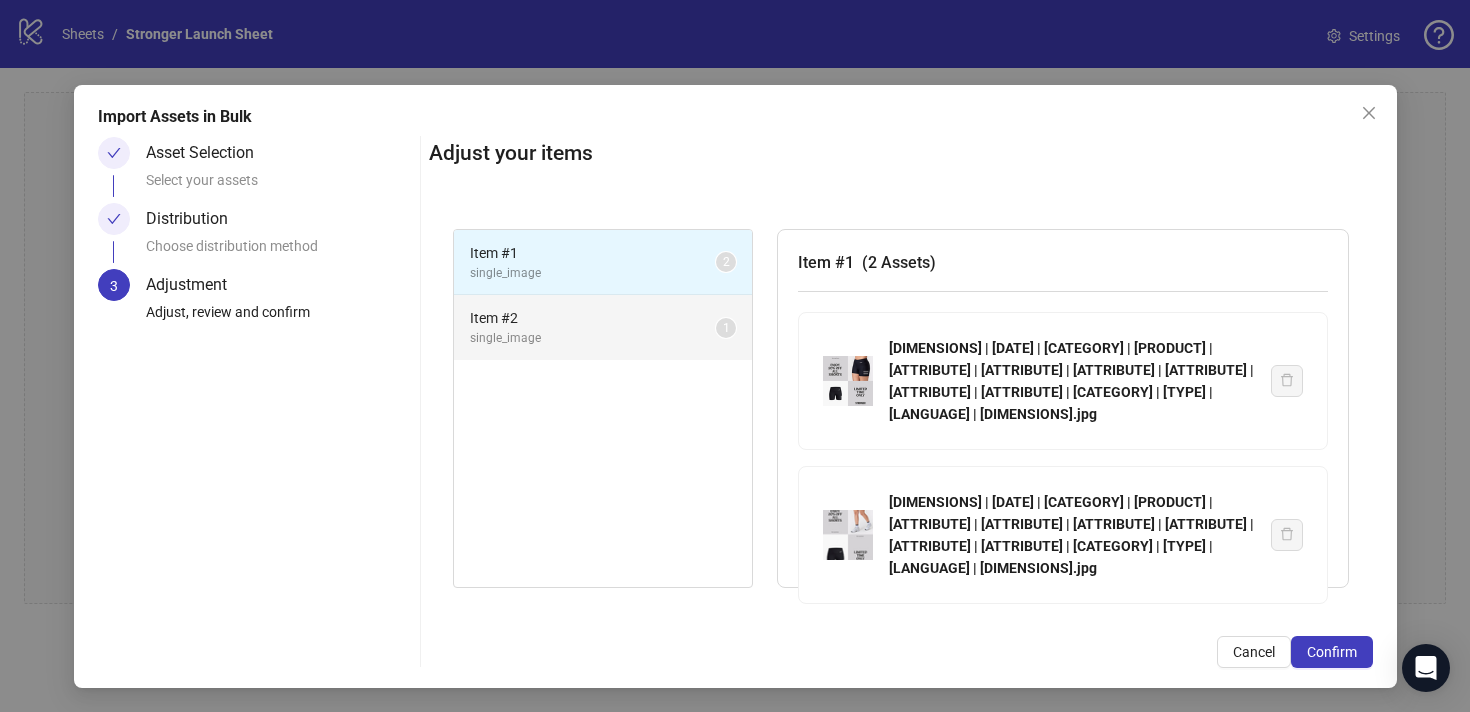click on "1" at bounding box center [726, 328] 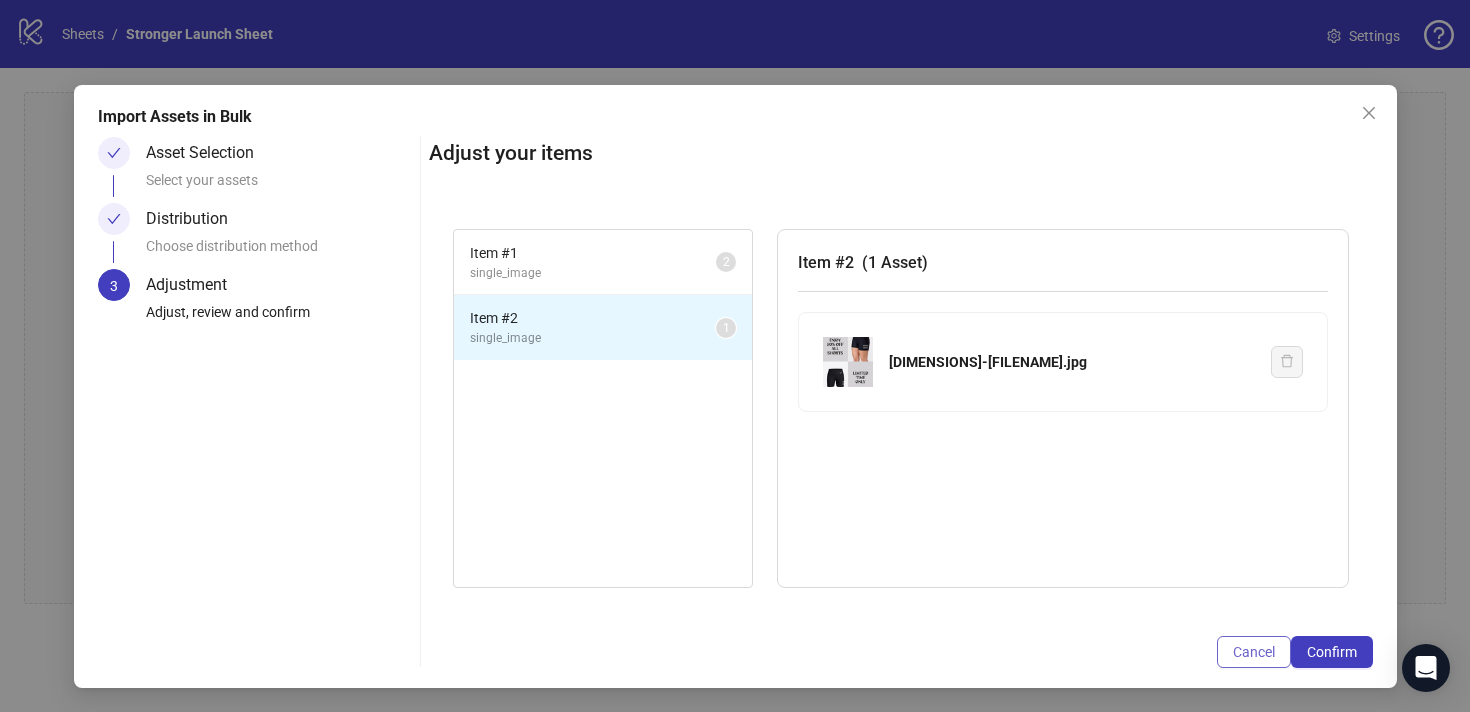click on "Cancel" at bounding box center (1254, 652) 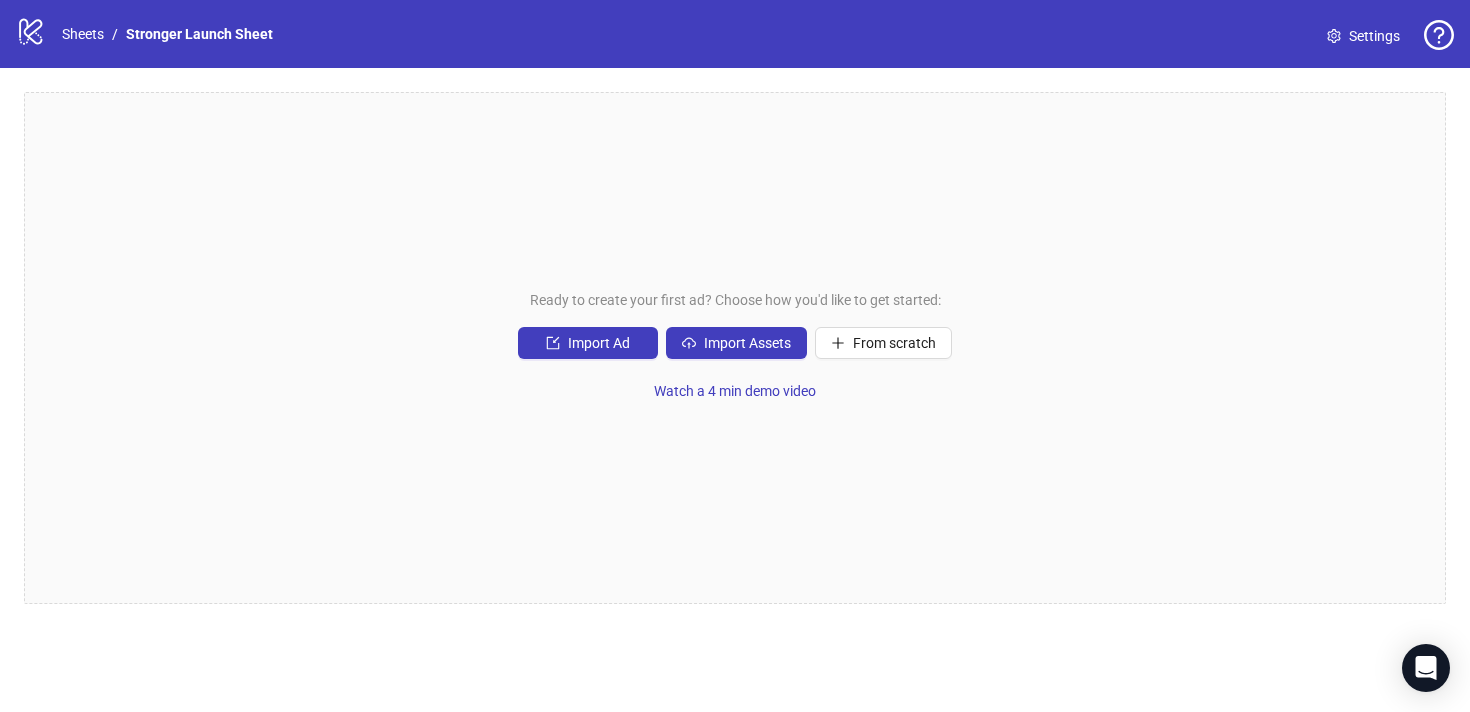scroll, scrollTop: 0, scrollLeft: 0, axis: both 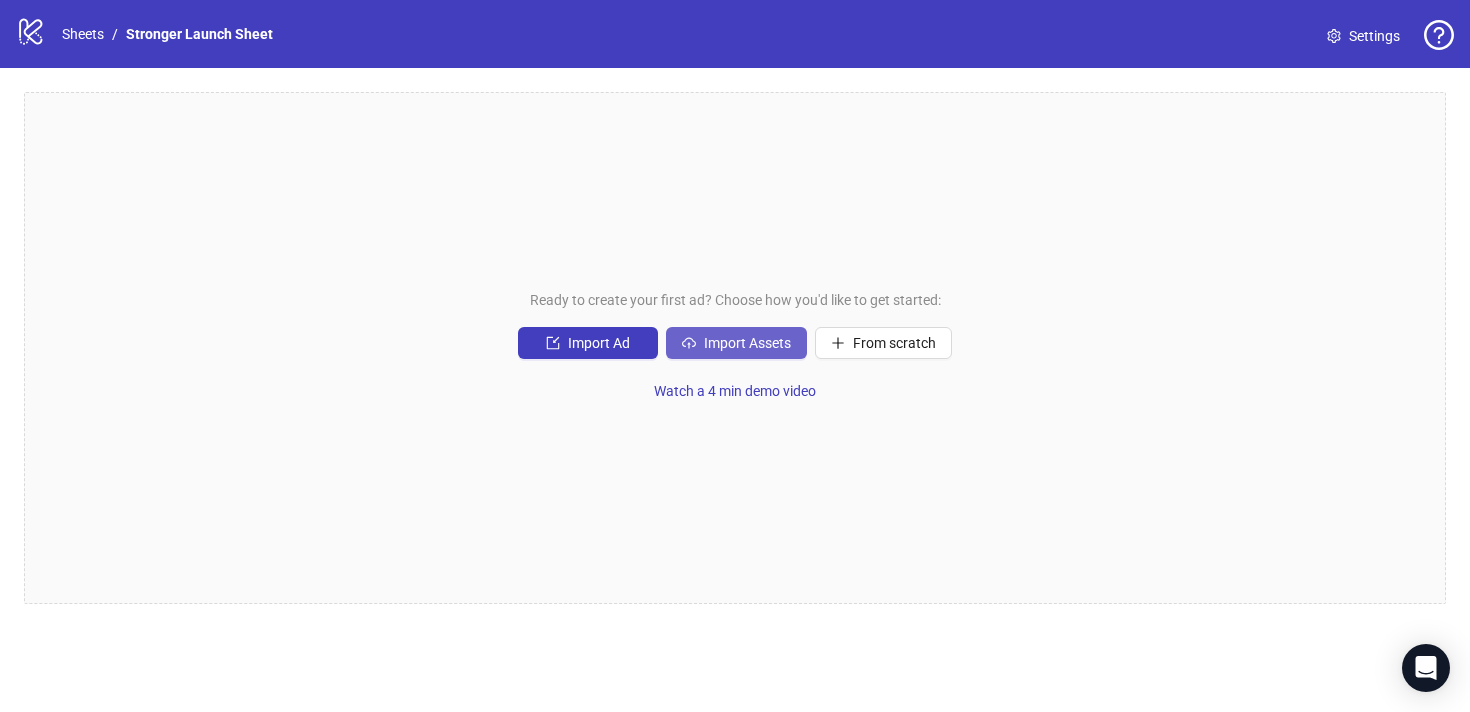 click on "Import Assets" at bounding box center (747, 343) 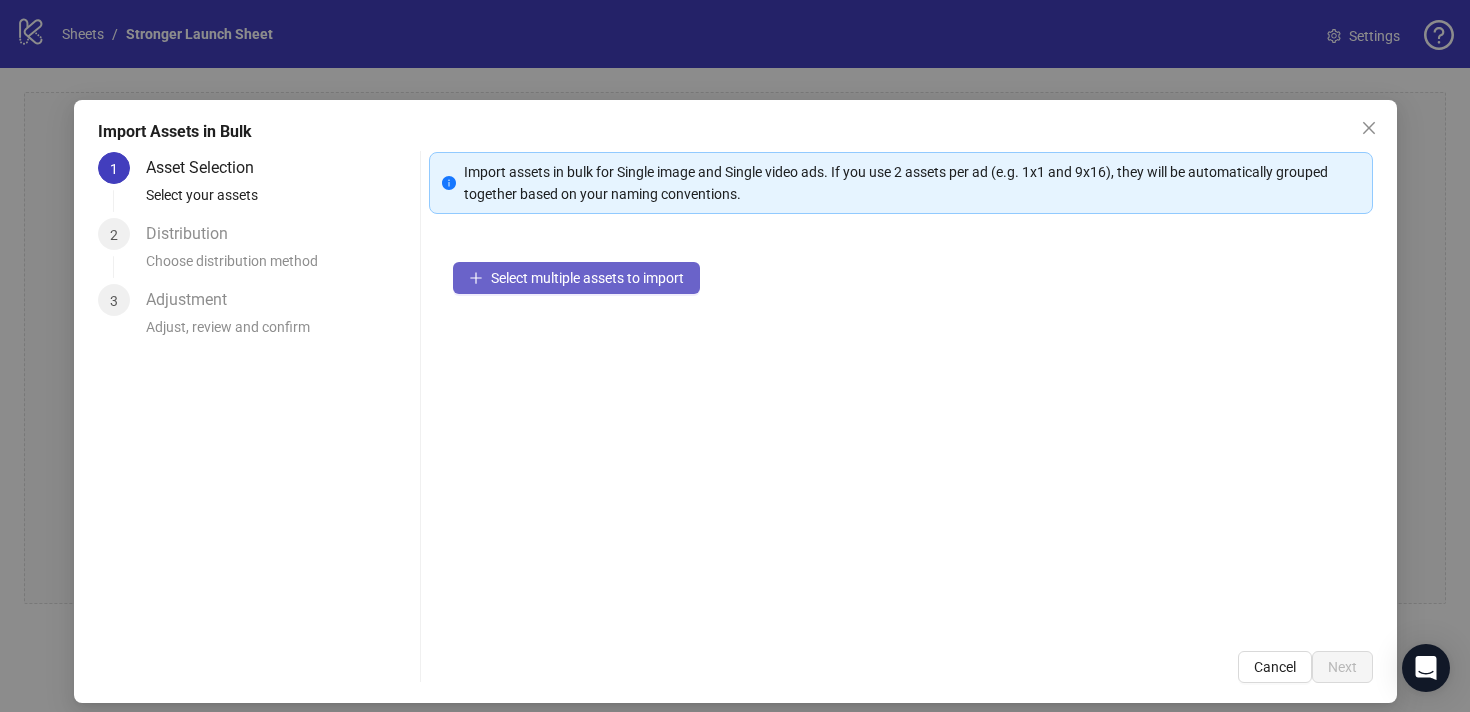 click on "Select multiple assets to import" at bounding box center (576, 278) 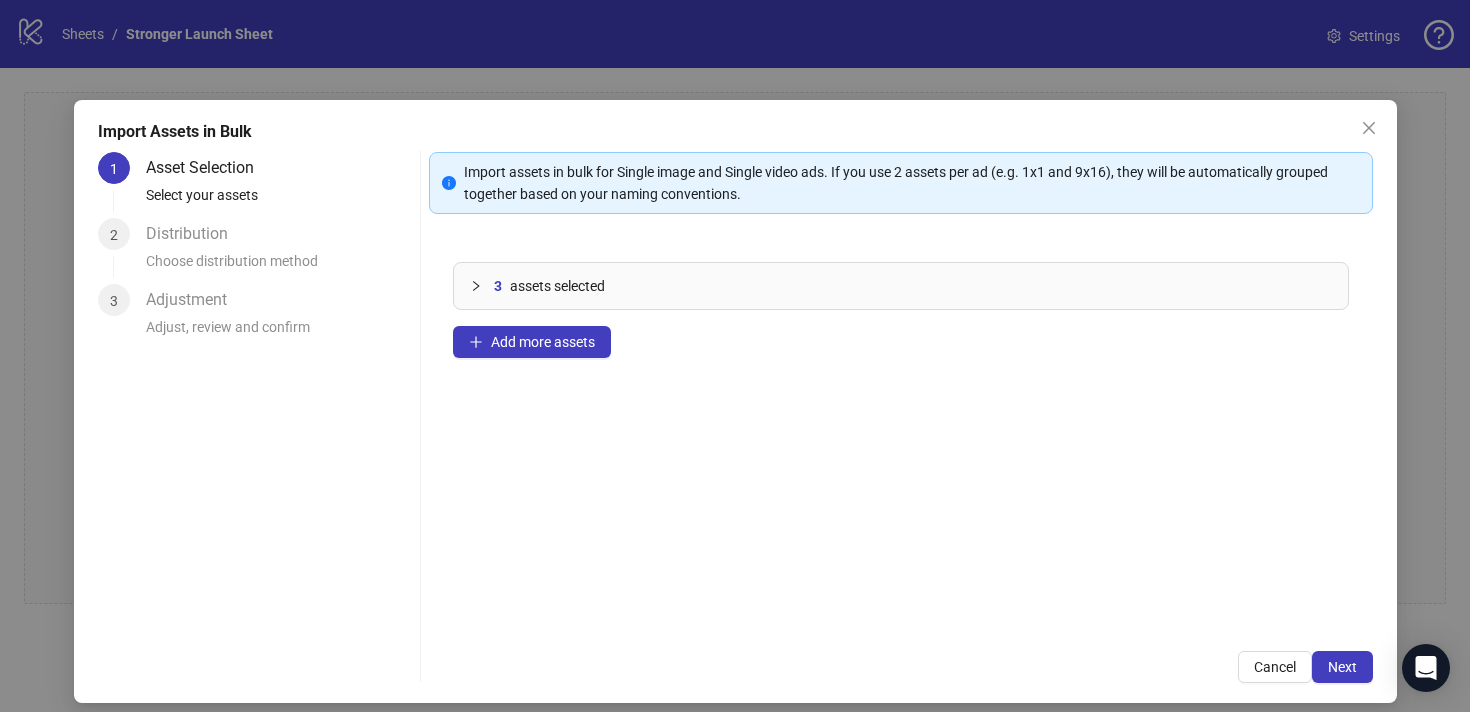 click 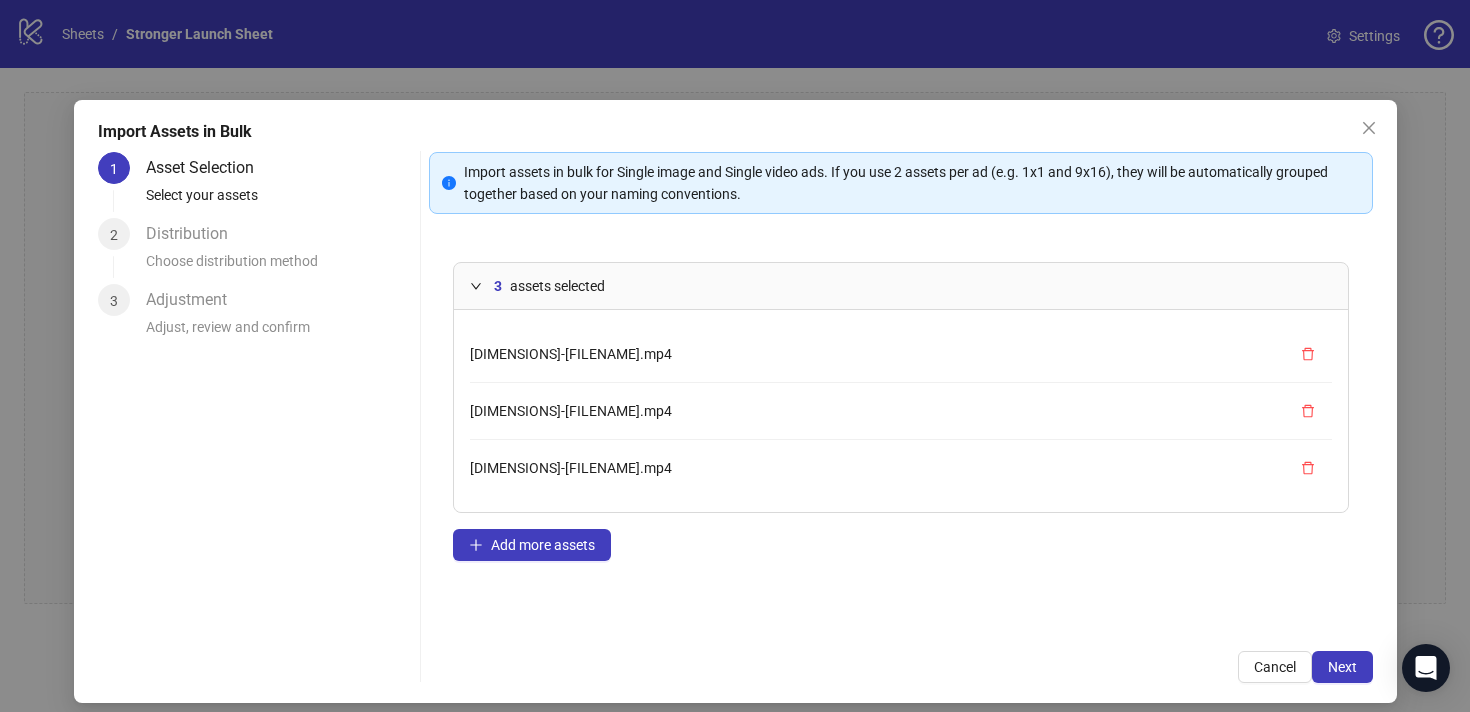 click 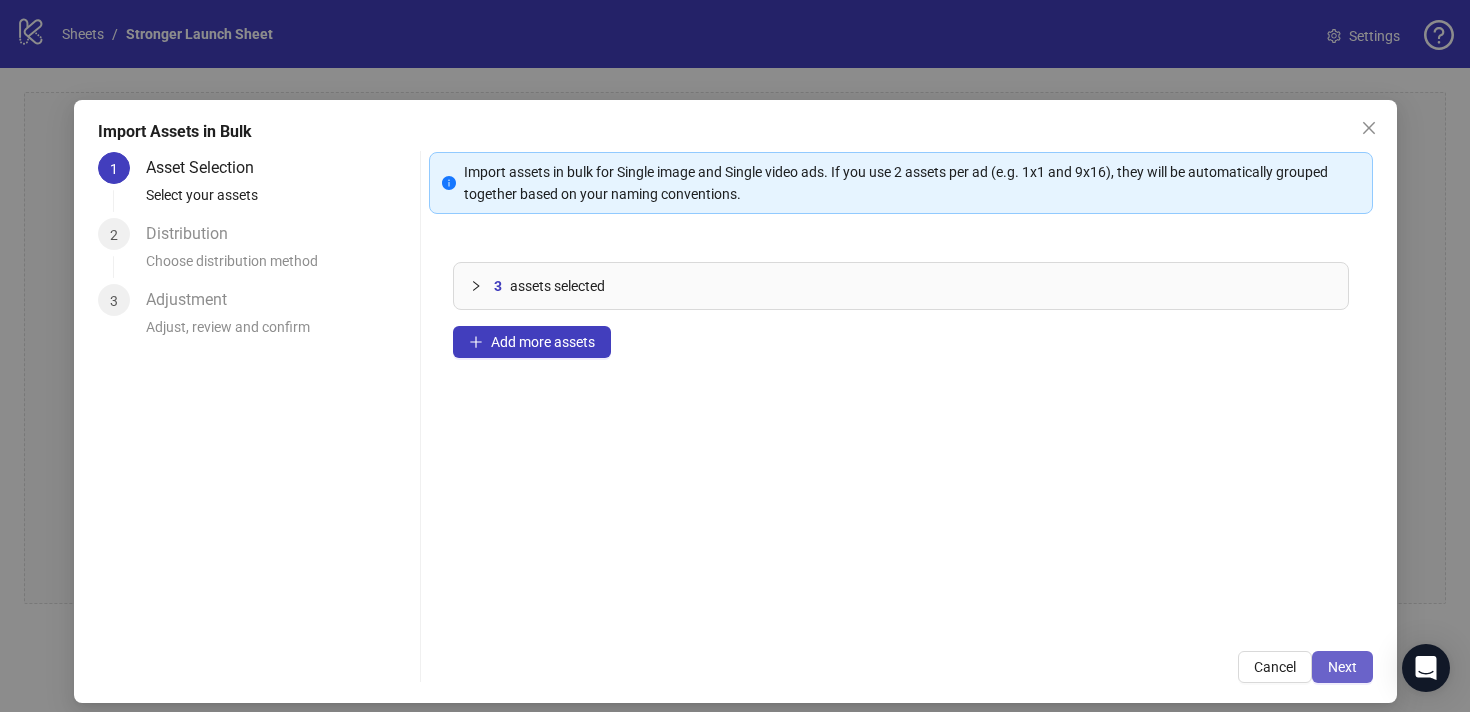click on "Next" at bounding box center (1342, 667) 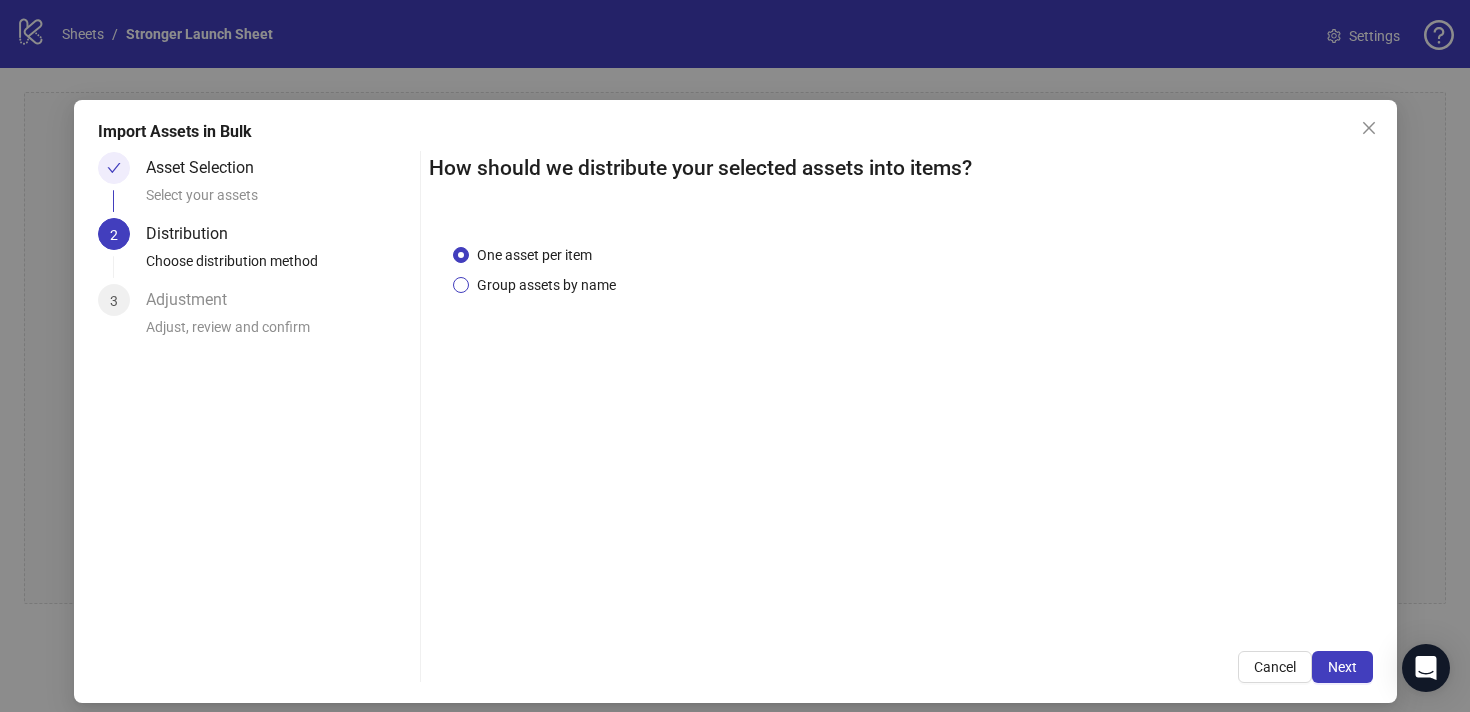 click on "Group assets by name" at bounding box center [546, 285] 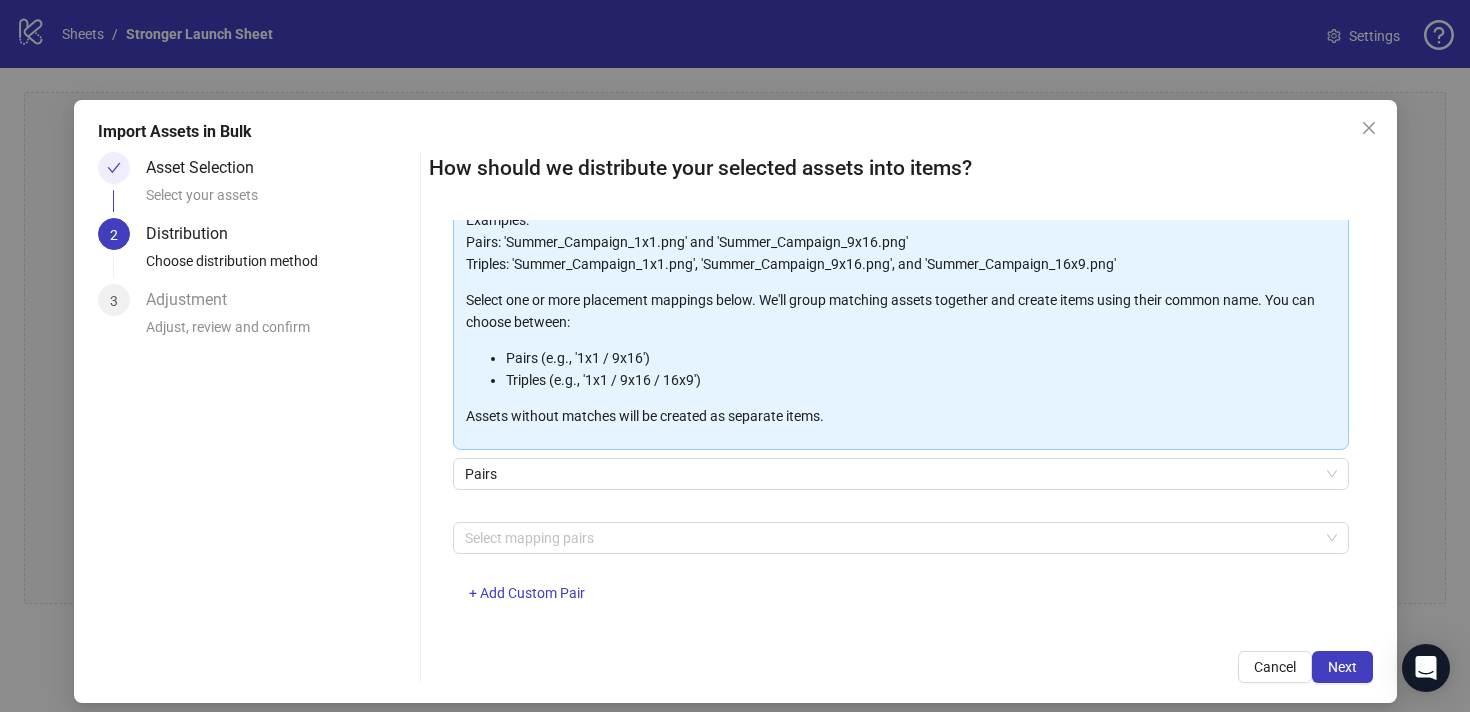 scroll, scrollTop: 170, scrollLeft: 0, axis: vertical 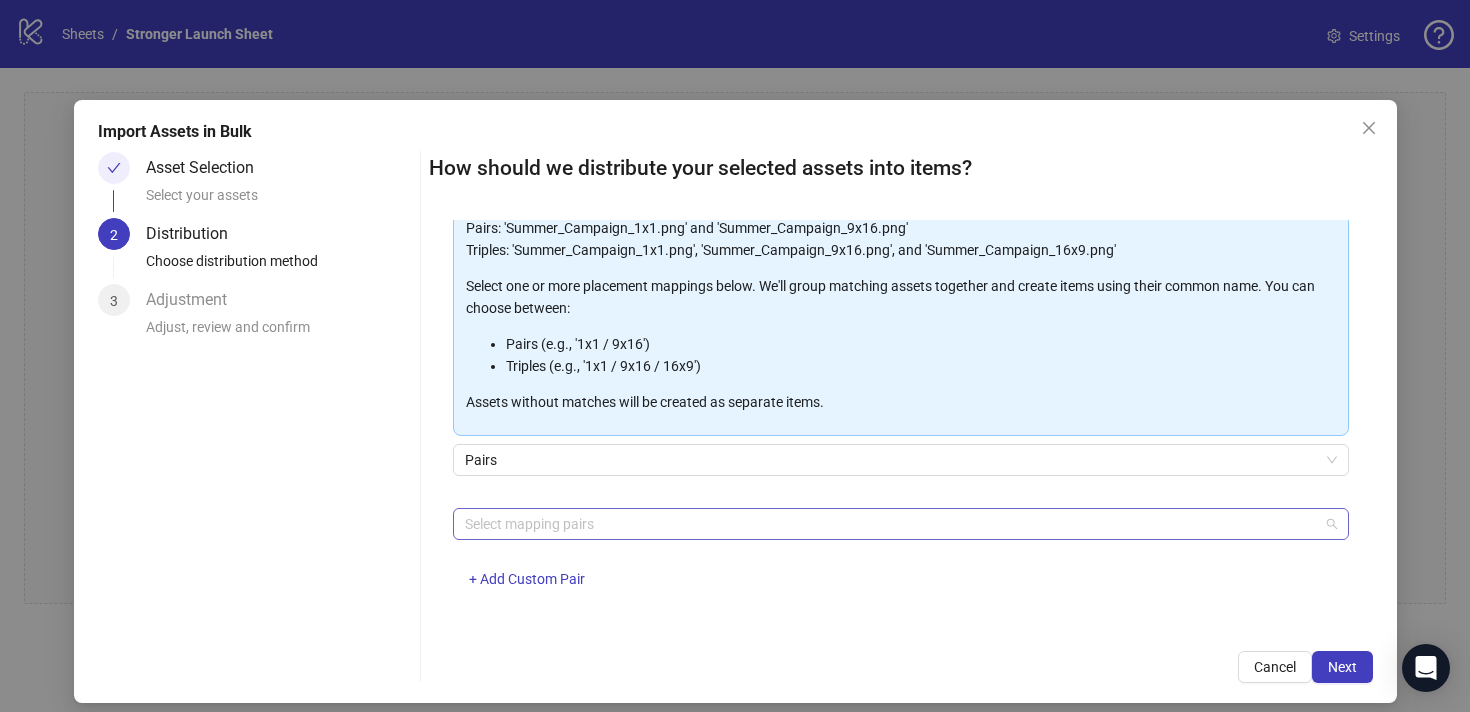 click at bounding box center [890, 524] 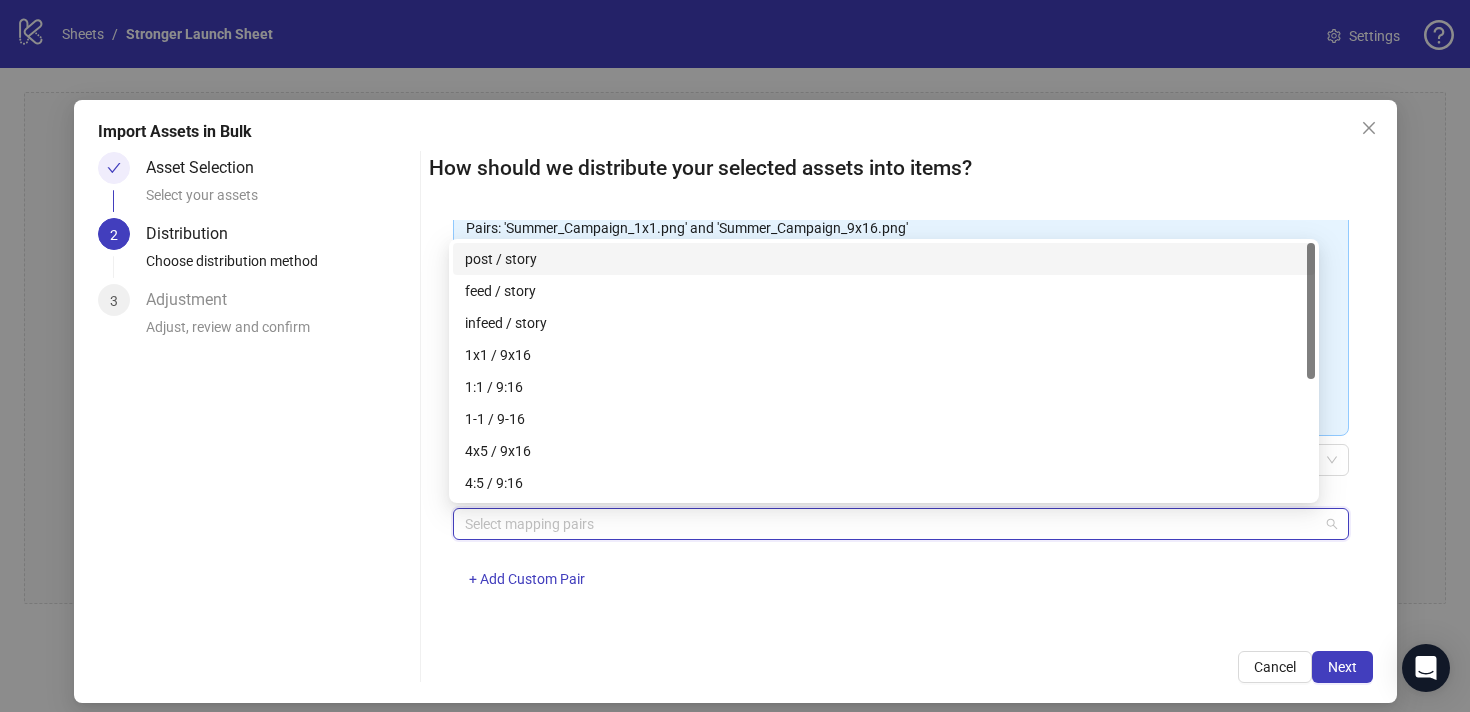 scroll, scrollTop: 178, scrollLeft: 0, axis: vertical 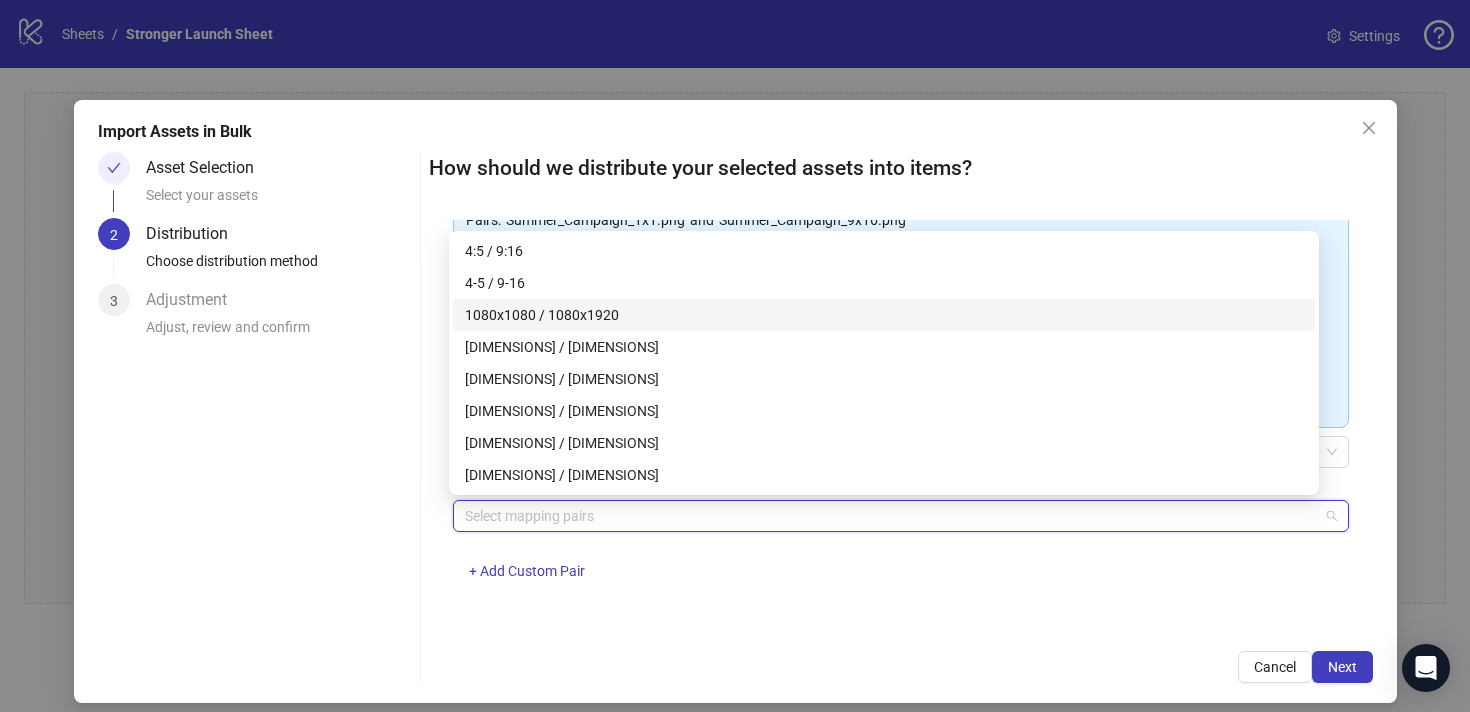 click on "1080x1080 / 1080x1920" at bounding box center (884, 315) 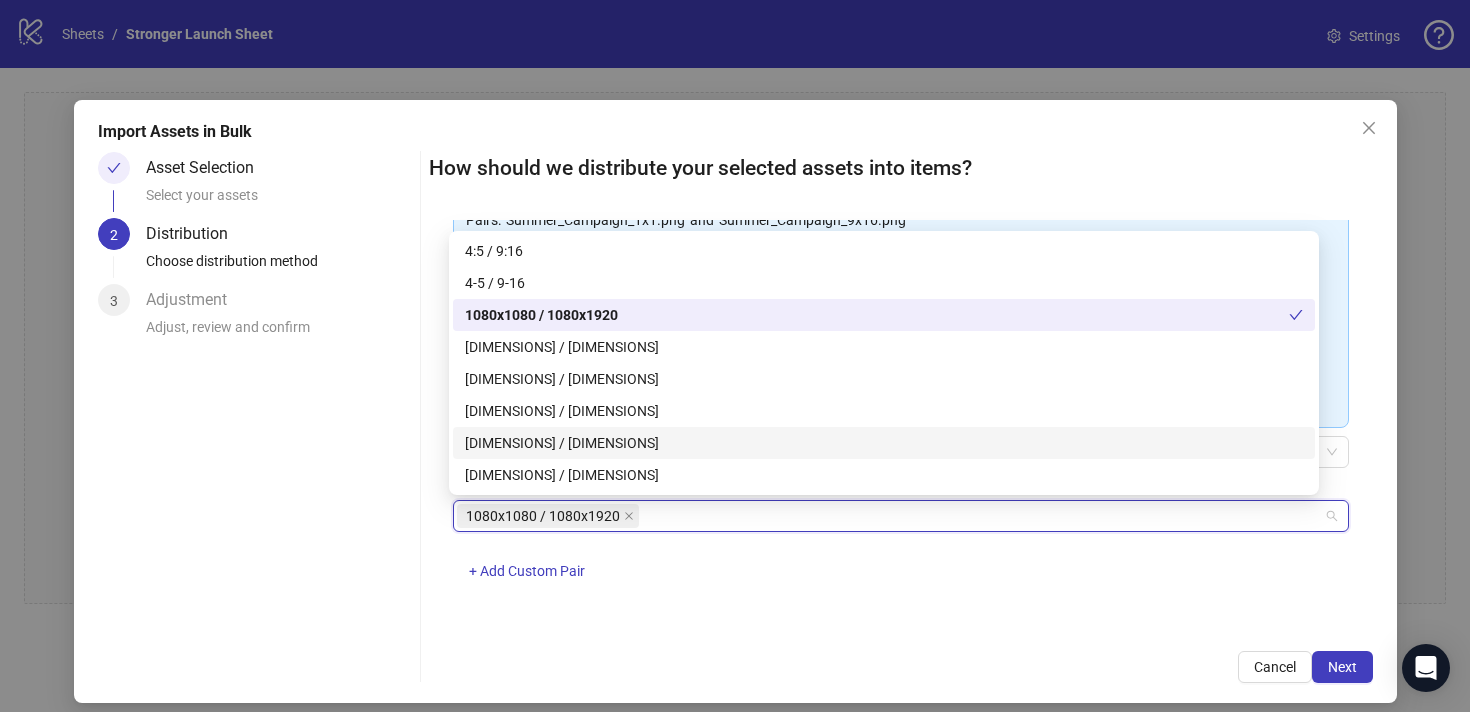 click on "[DIMENSIONS] / [DIMENSIONS]  + Add Custom Pair" at bounding box center [901, 552] 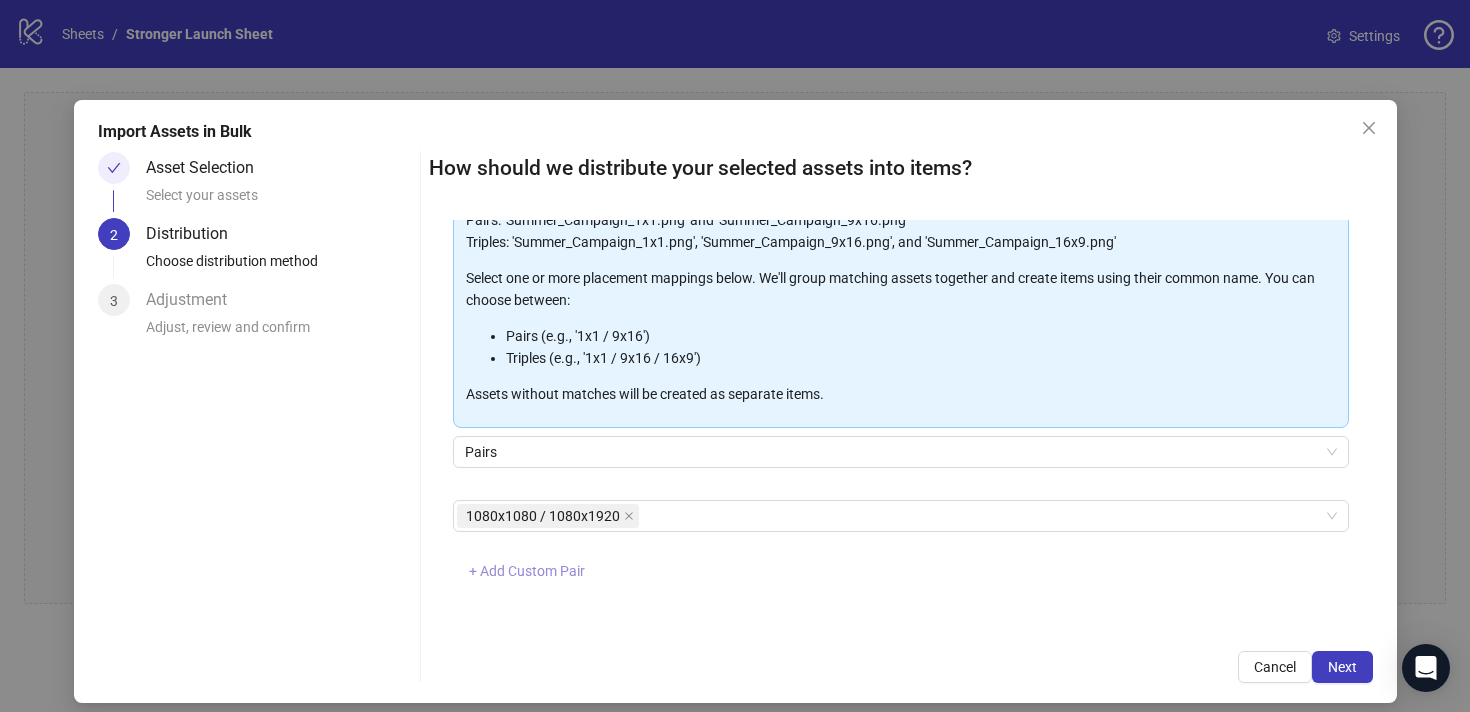 click on "+ Add Custom Pair" at bounding box center [527, 571] 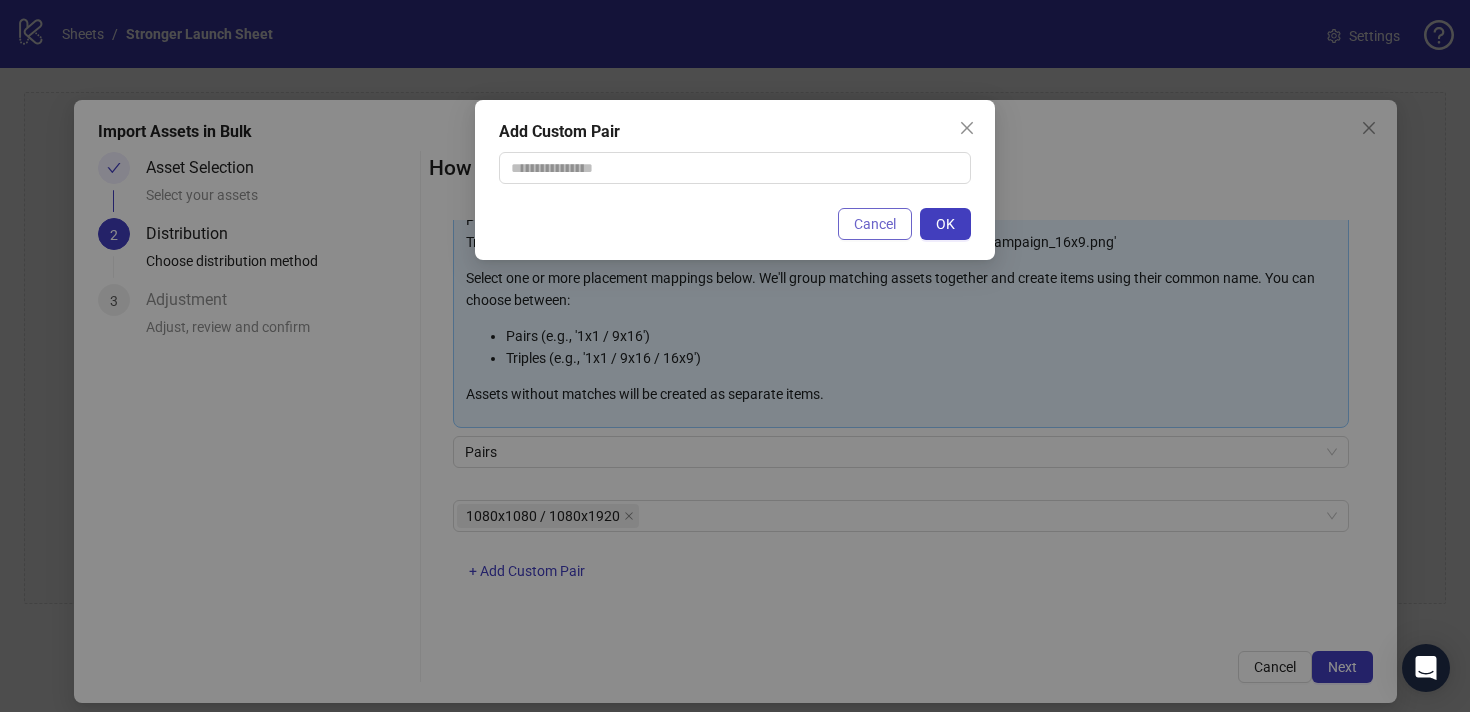 click on "Cancel" at bounding box center (875, 224) 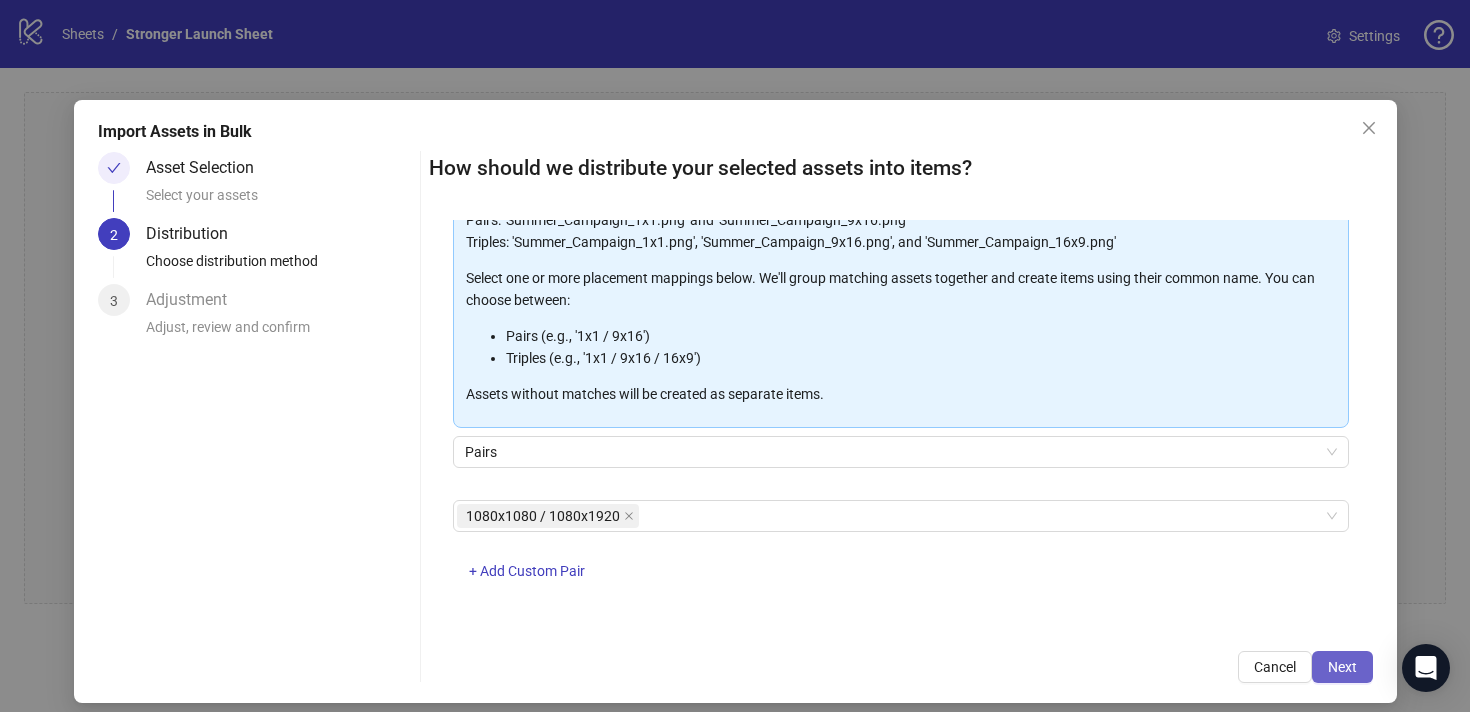 click on "Next" at bounding box center (1342, 667) 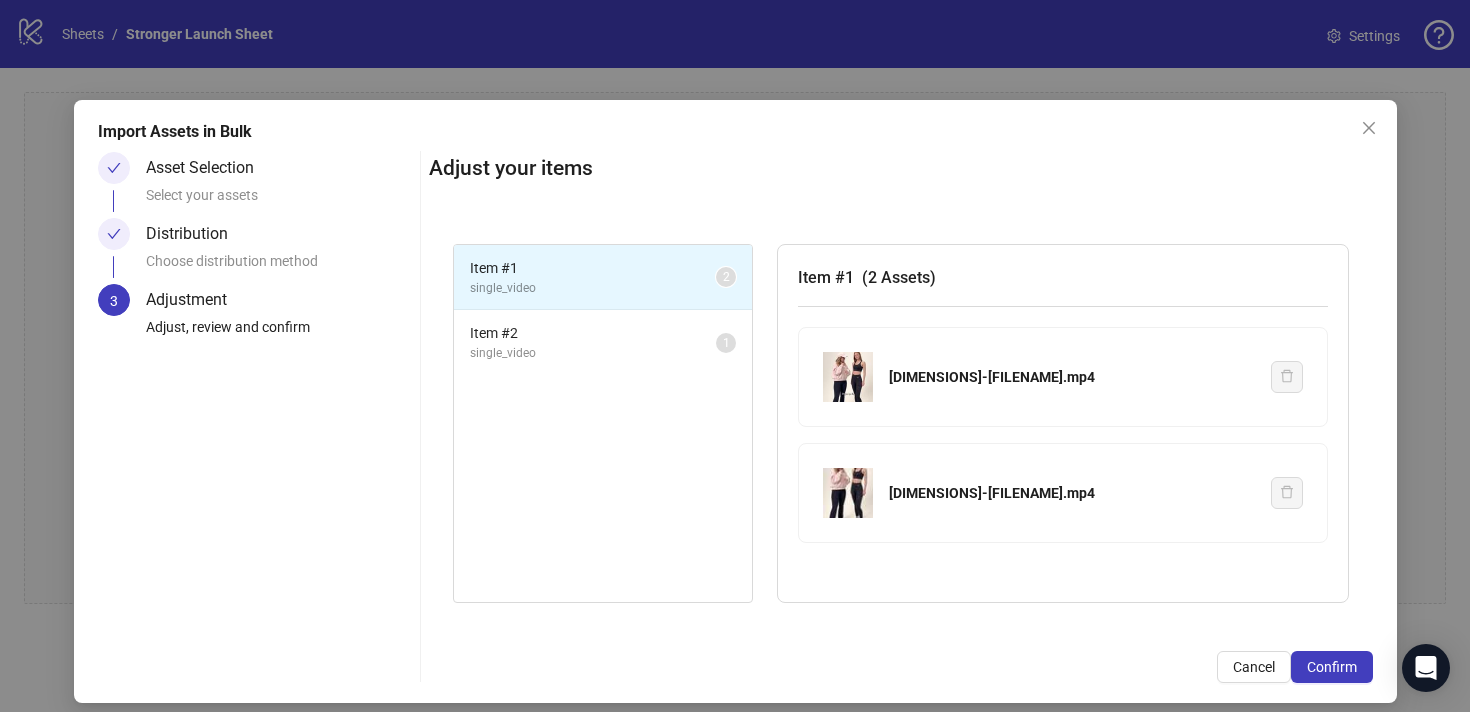 click on "Confirm" at bounding box center (1332, 667) 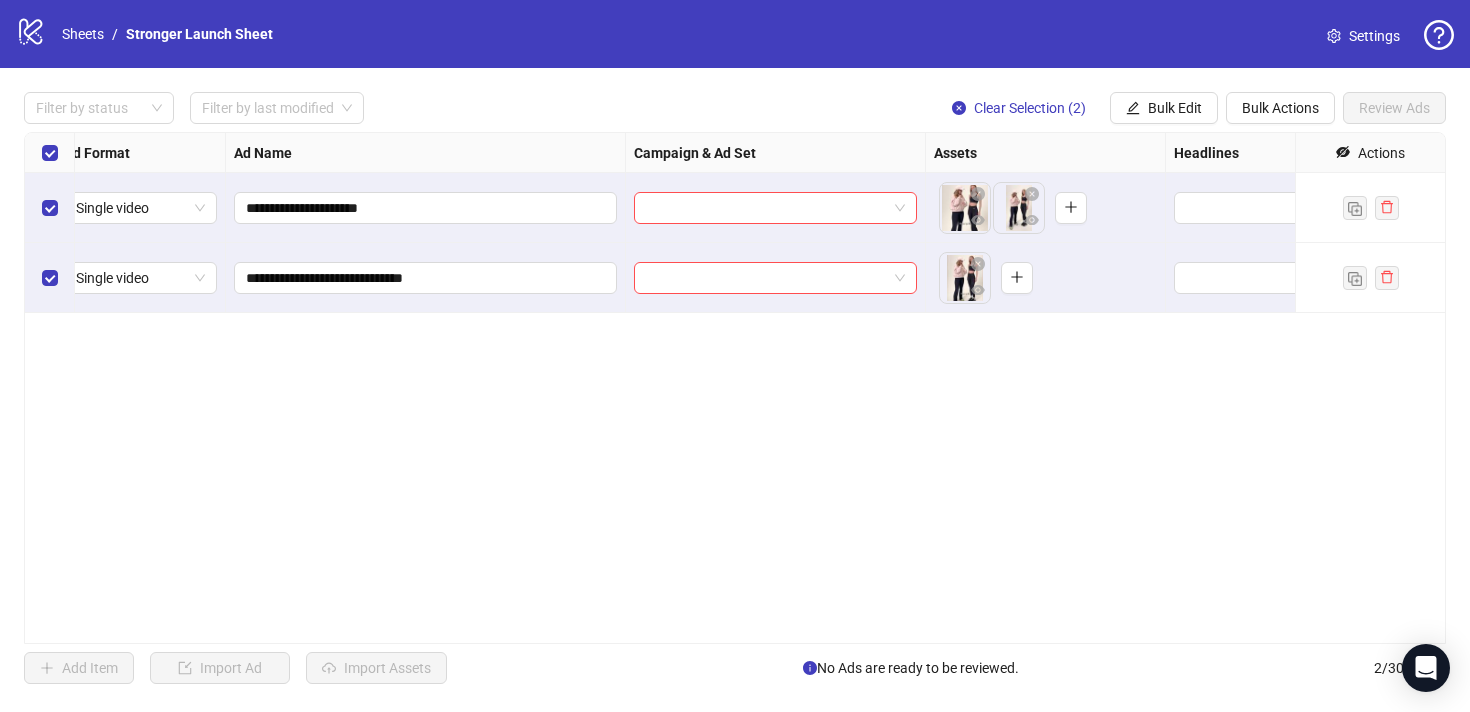 scroll, scrollTop: 0, scrollLeft: 0, axis: both 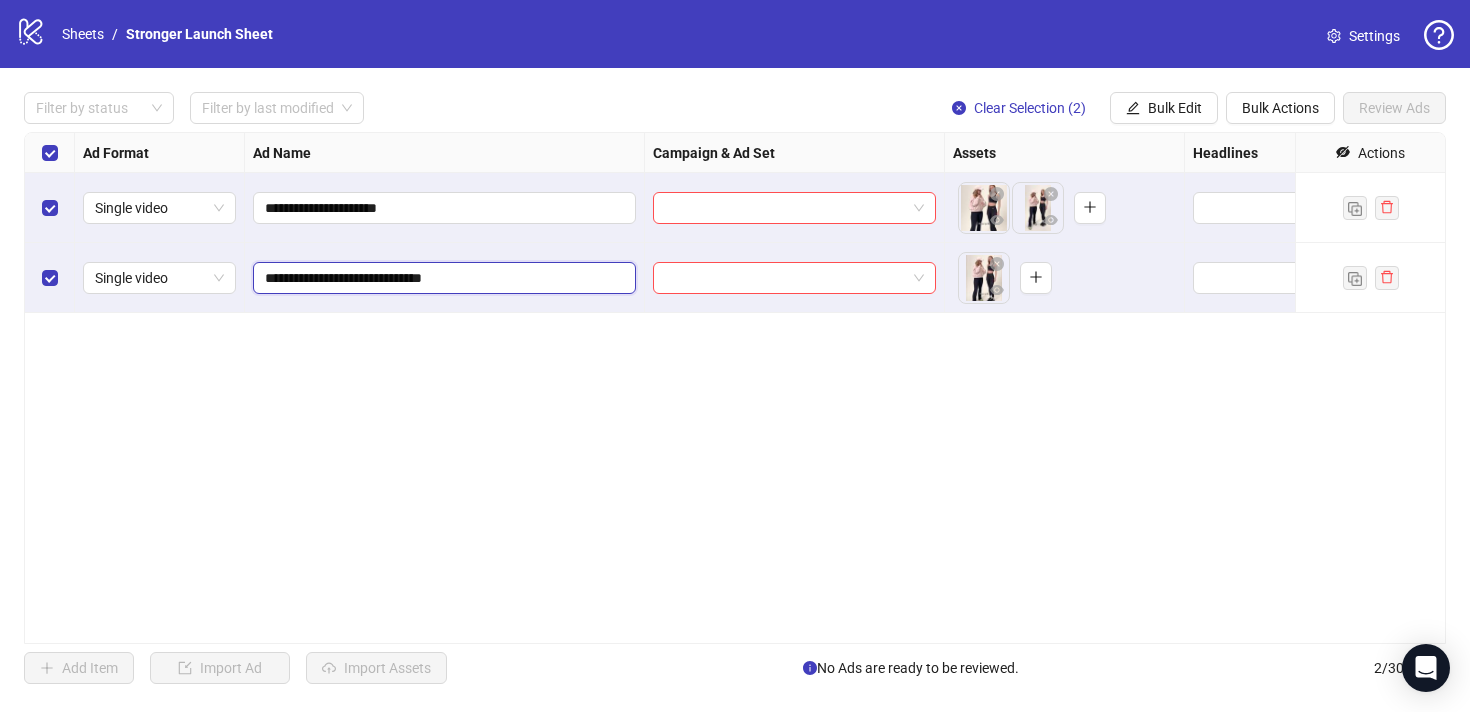 click on "**********" at bounding box center (442, 278) 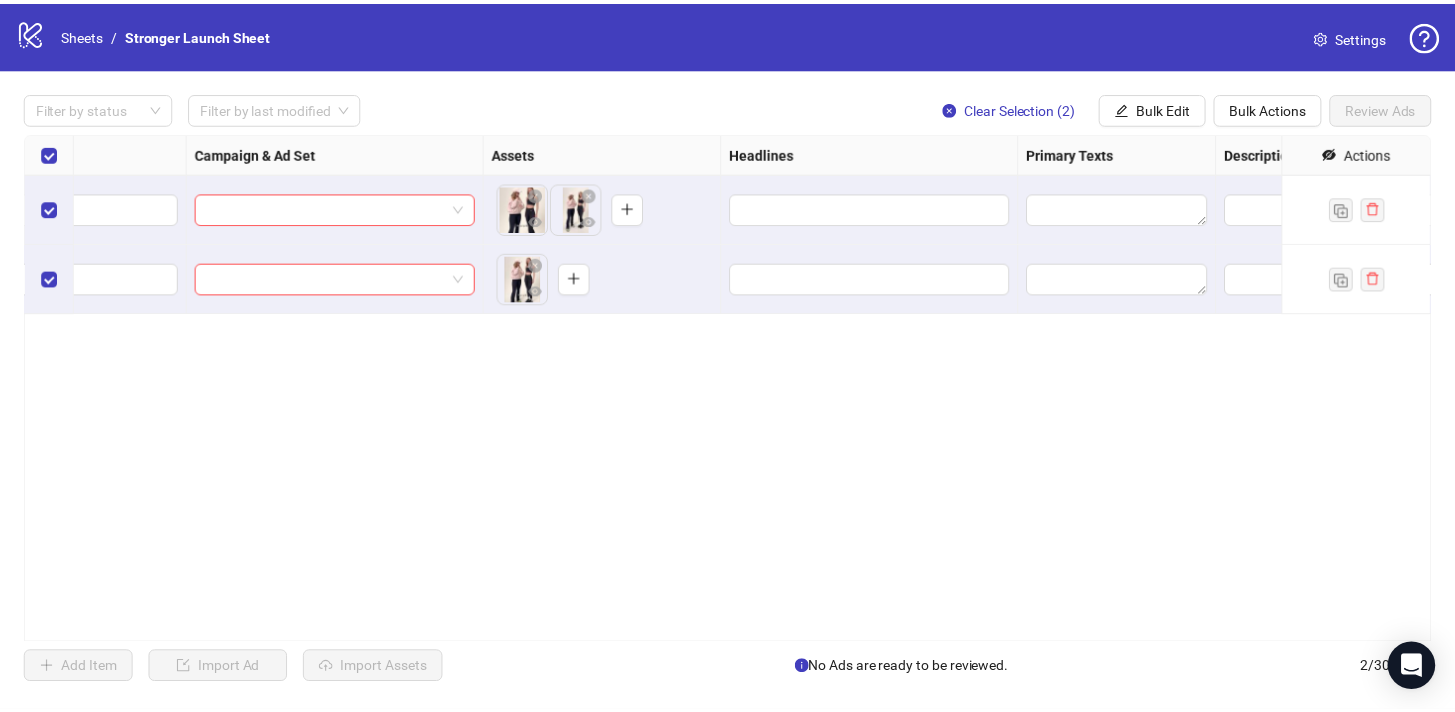 scroll, scrollTop: 0, scrollLeft: 0, axis: both 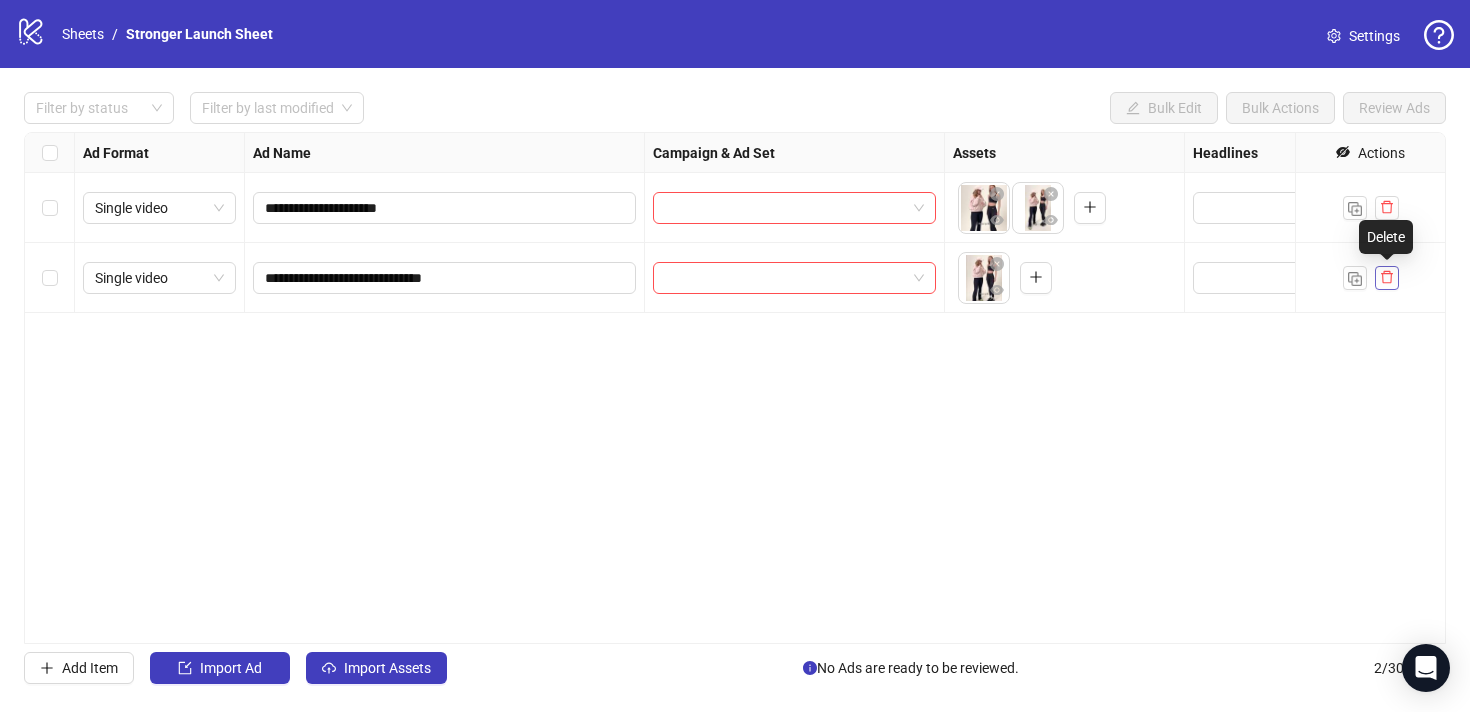 click 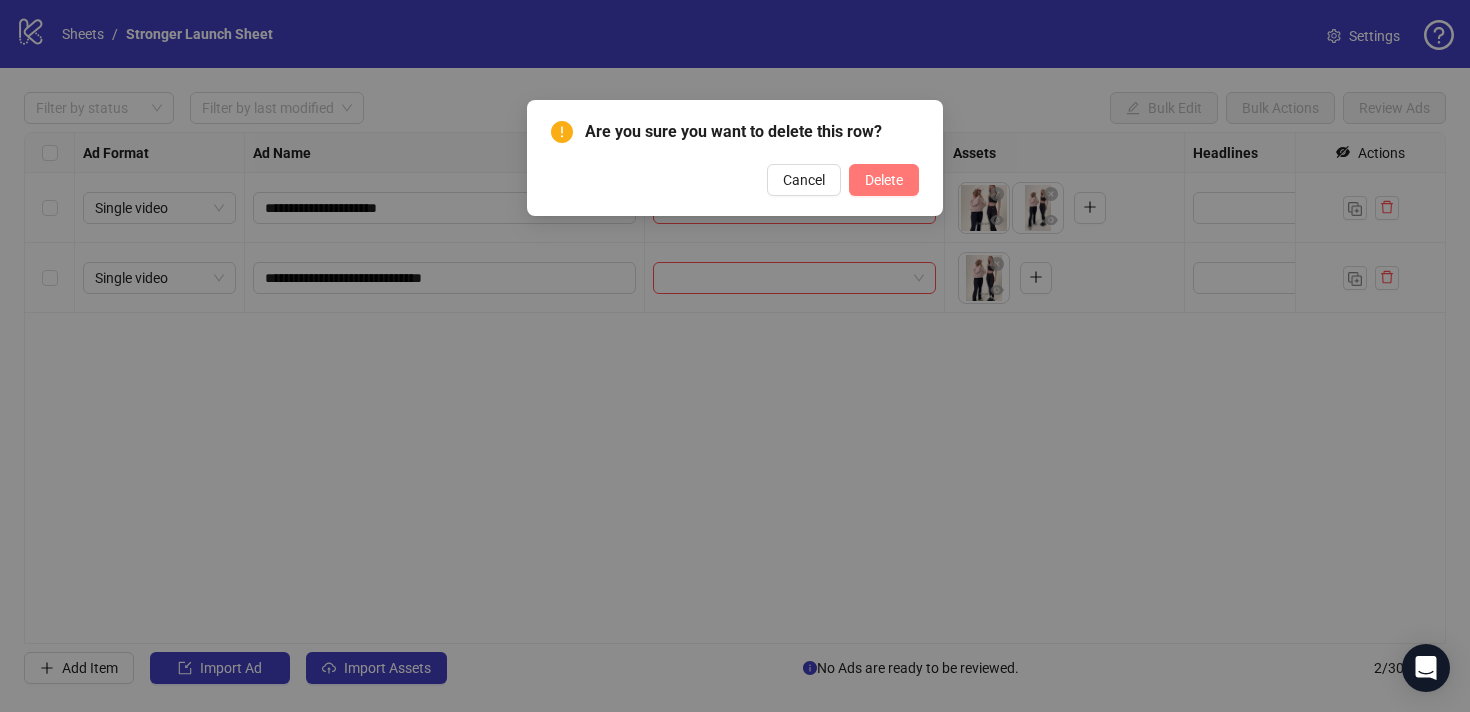 click on "Delete" at bounding box center [884, 180] 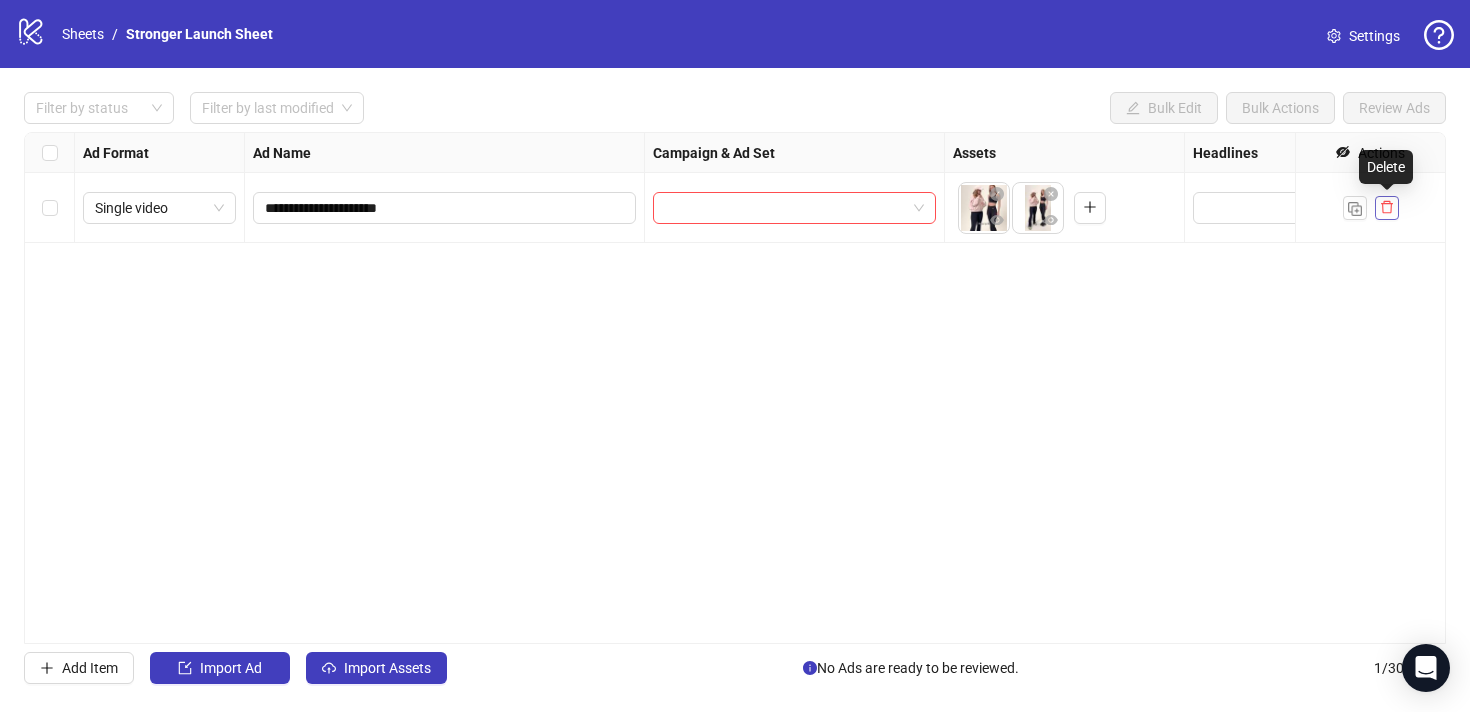click 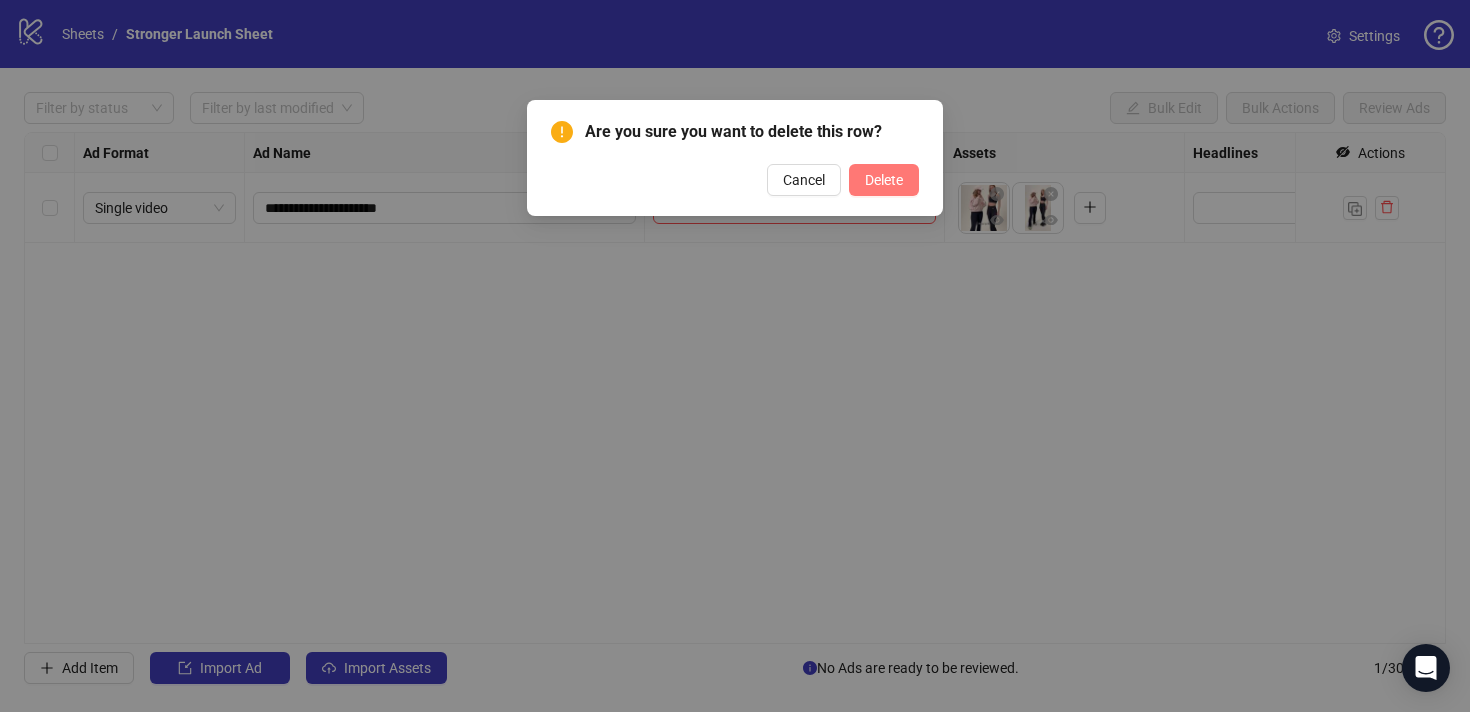 click on "Delete" at bounding box center (884, 180) 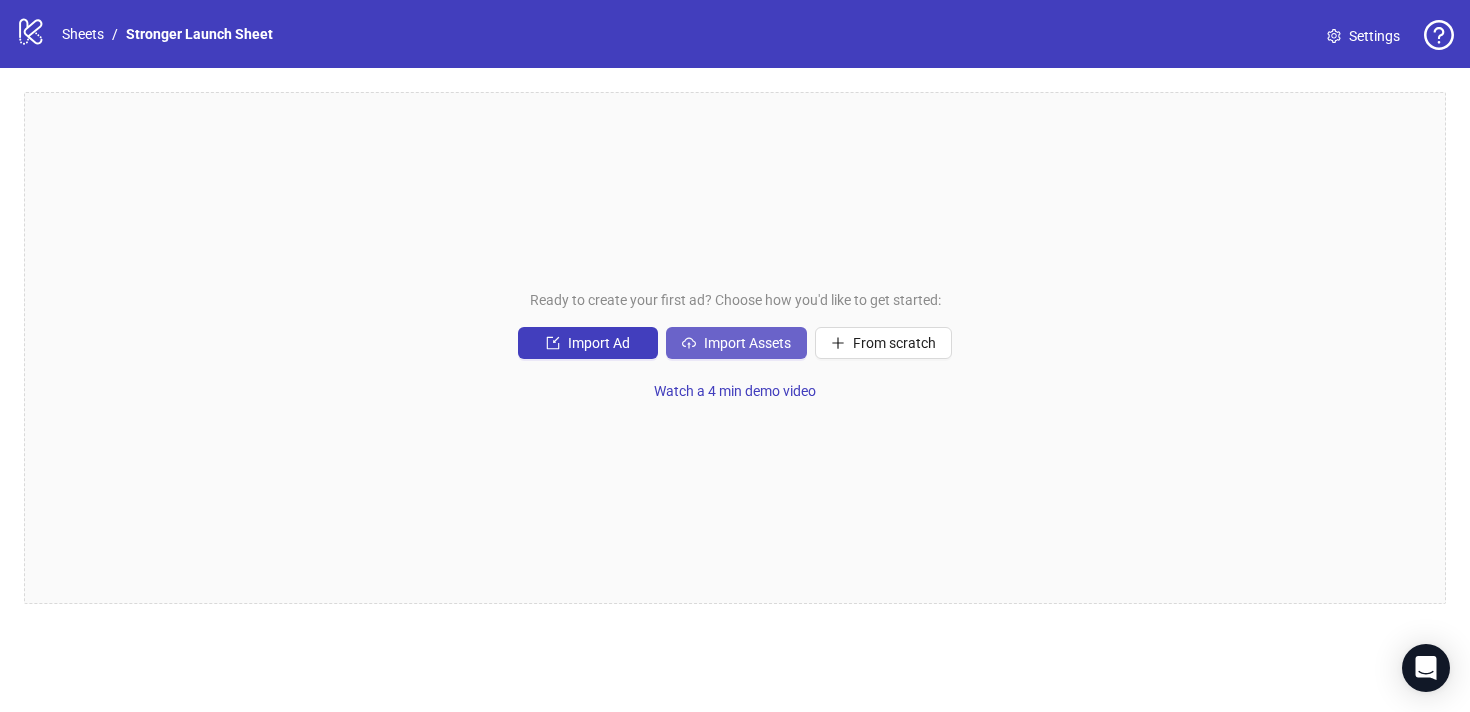 click on "Import Assets" at bounding box center (747, 343) 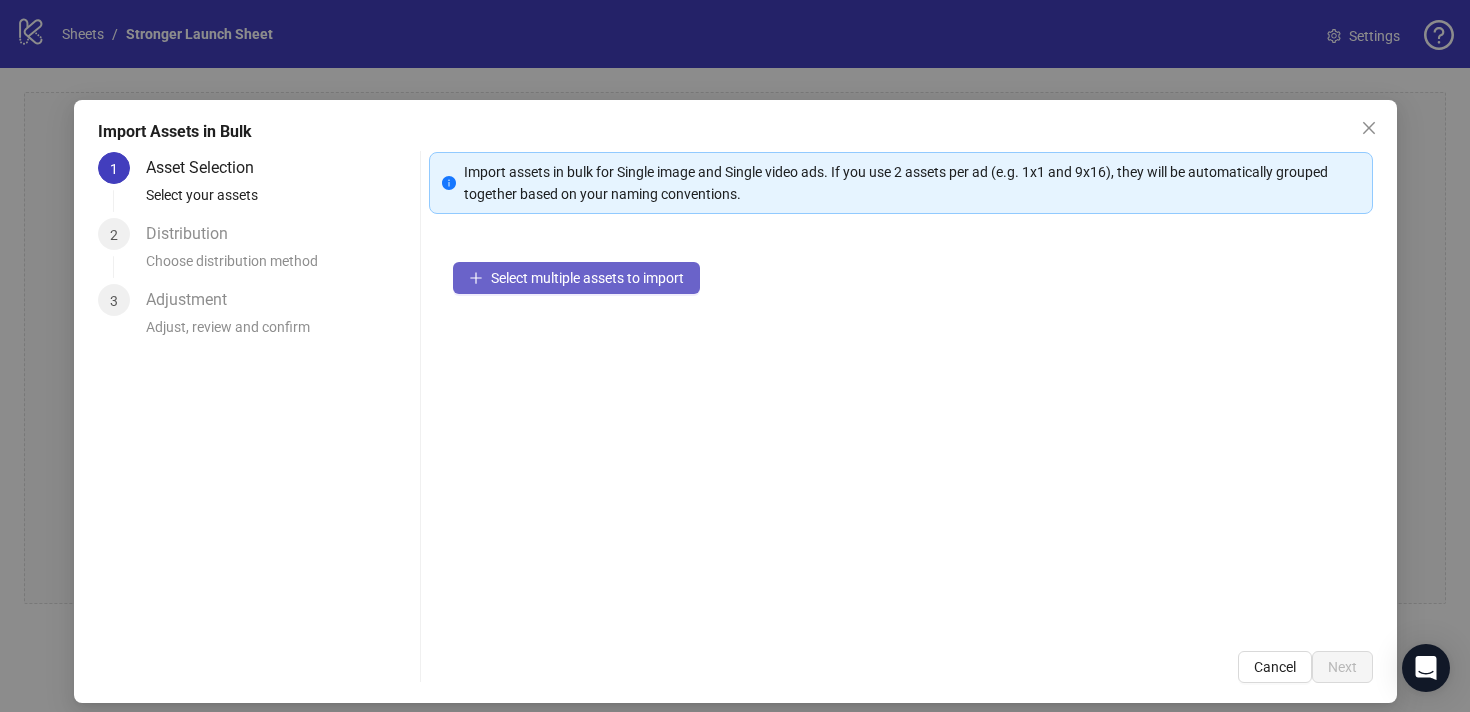 click on "Select multiple assets to import" at bounding box center [576, 278] 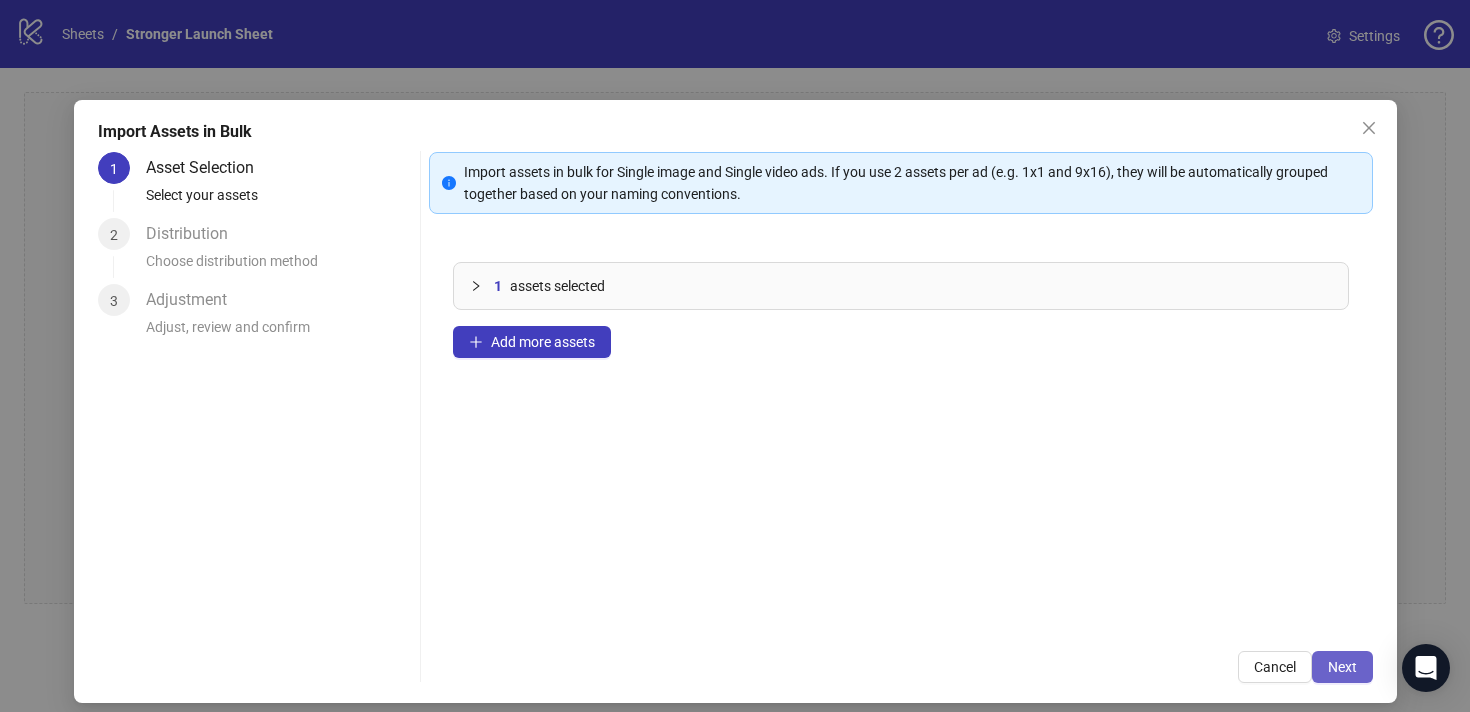 click on "Next" at bounding box center [1342, 667] 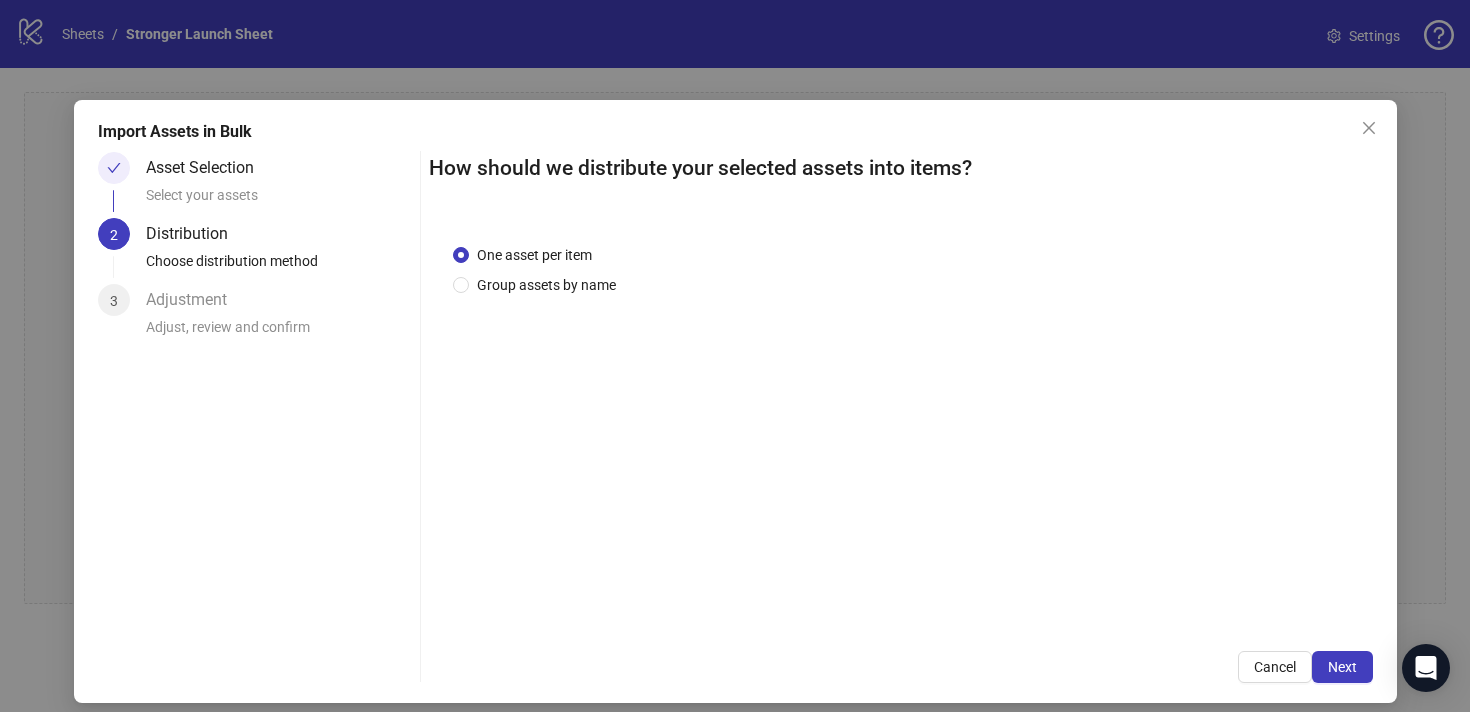 click on "Next" at bounding box center [1342, 667] 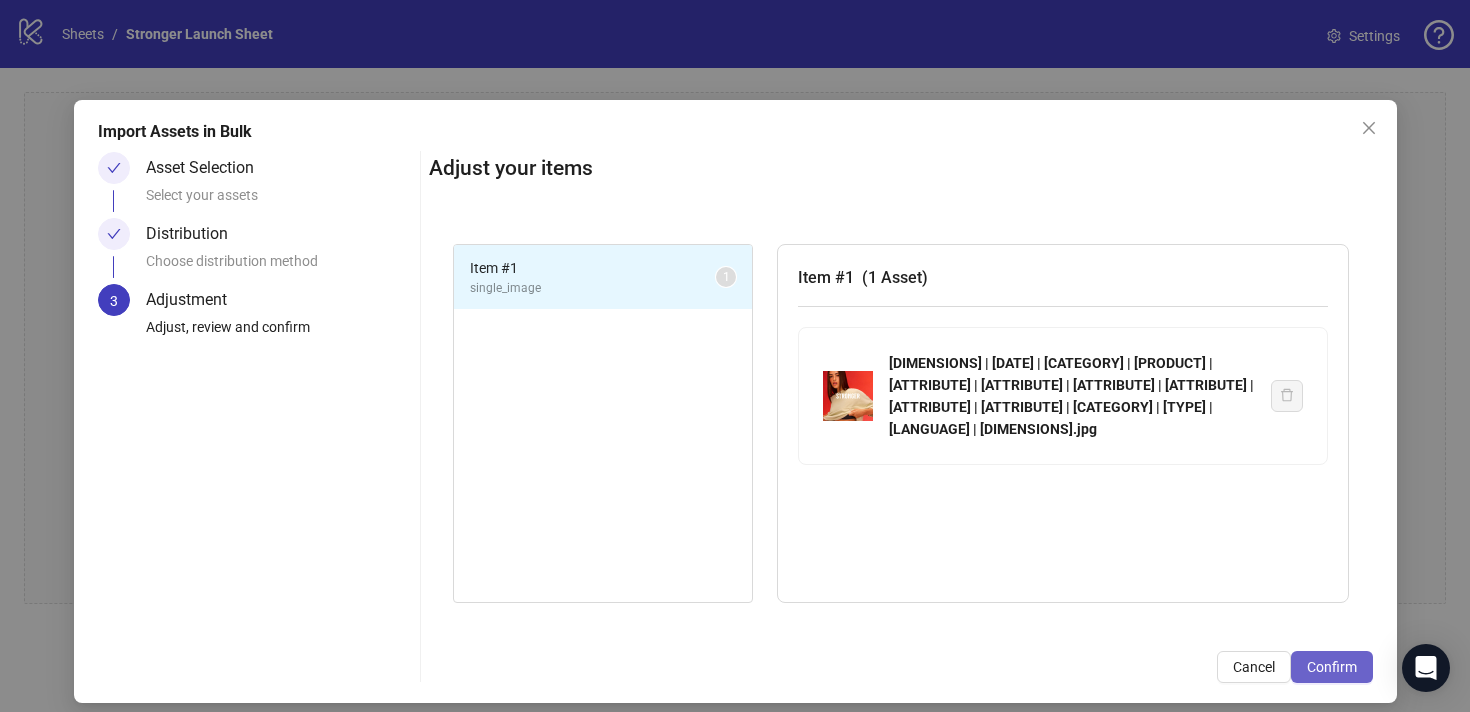 click on "Confirm" at bounding box center [1332, 667] 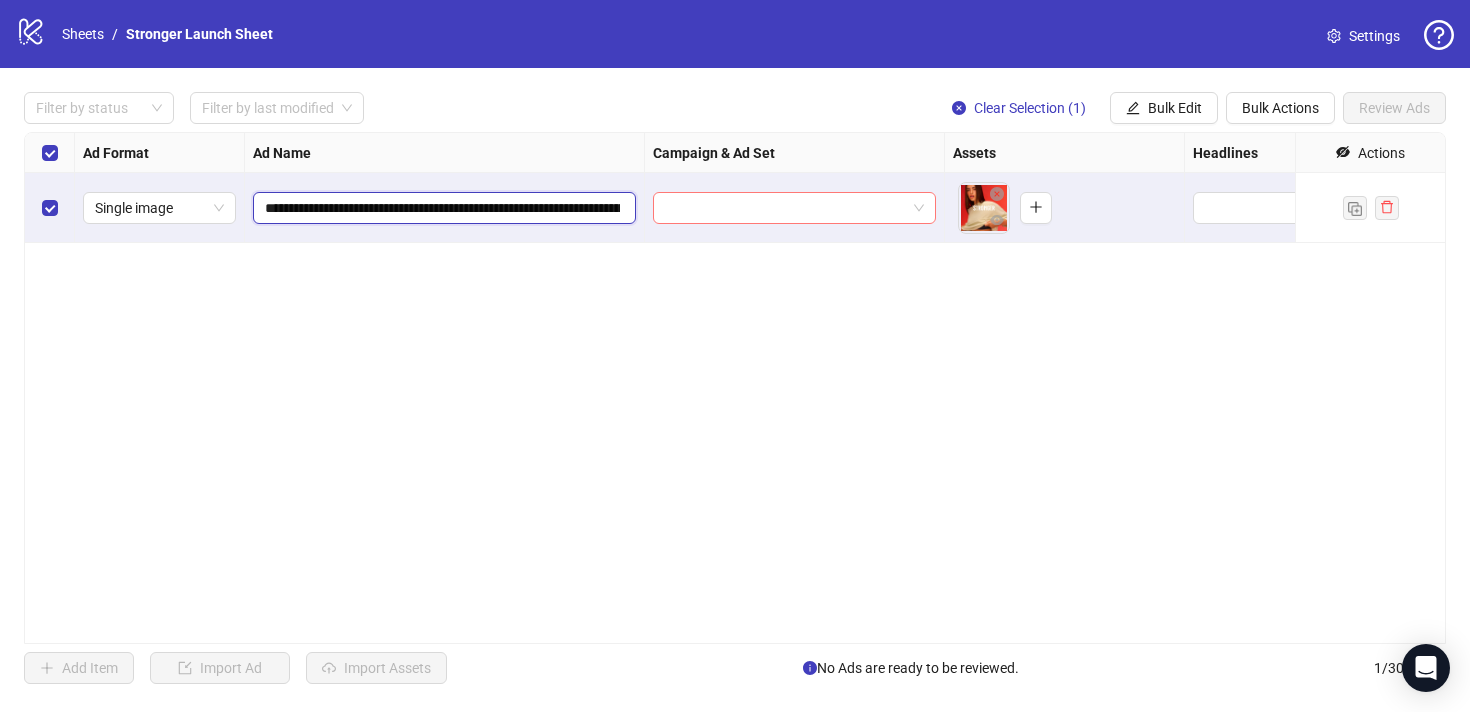 drag, startPoint x: 554, startPoint y: 213, endPoint x: 693, endPoint y: 217, distance: 139.05754 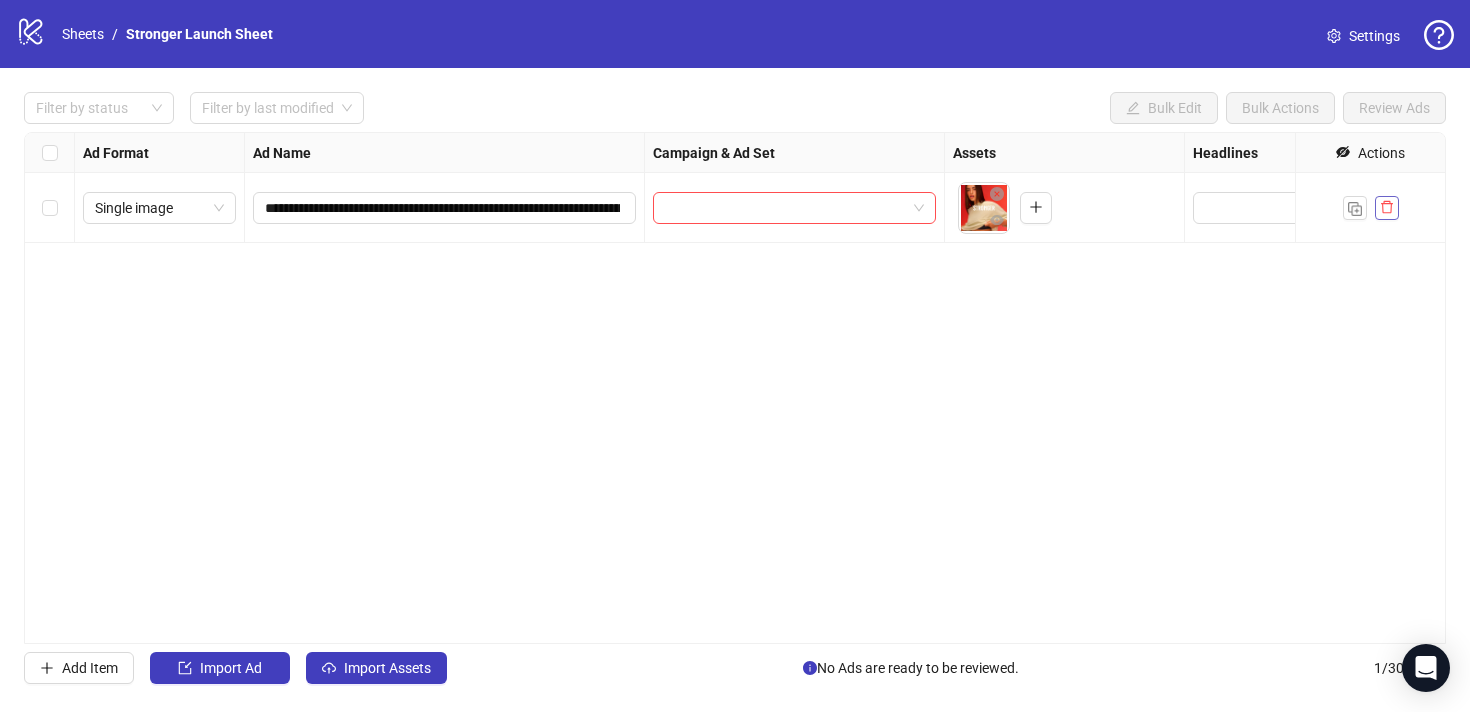 click 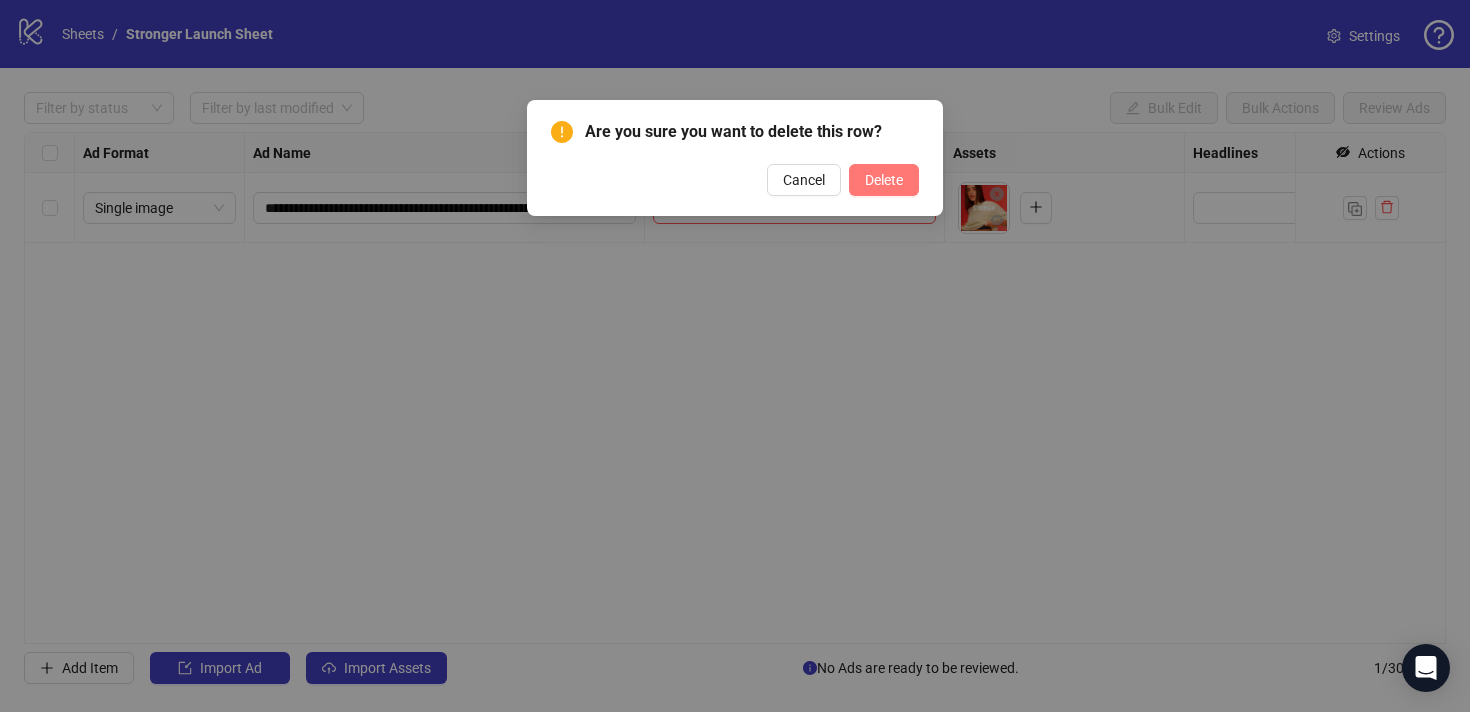 click on "Delete" at bounding box center [884, 180] 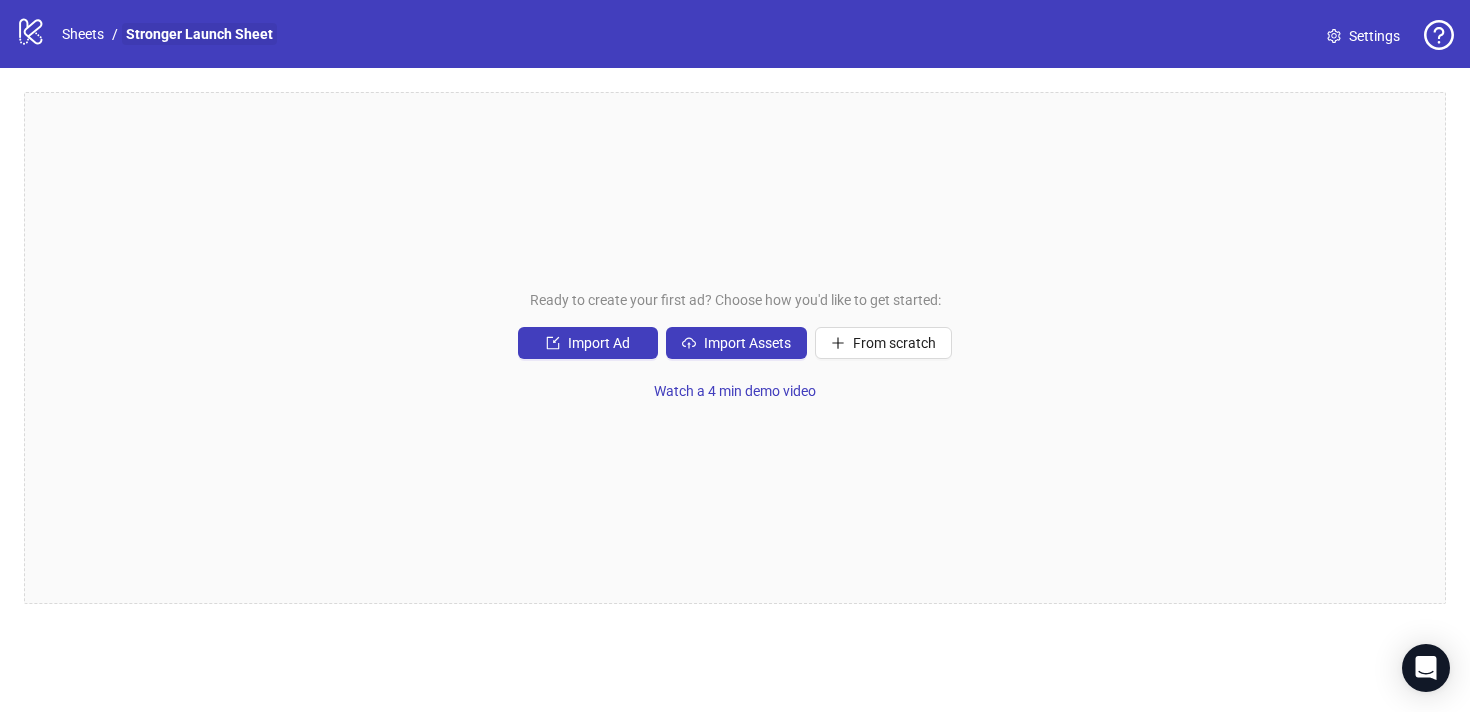 click on "Stronger Launch Sheet" at bounding box center [199, 34] 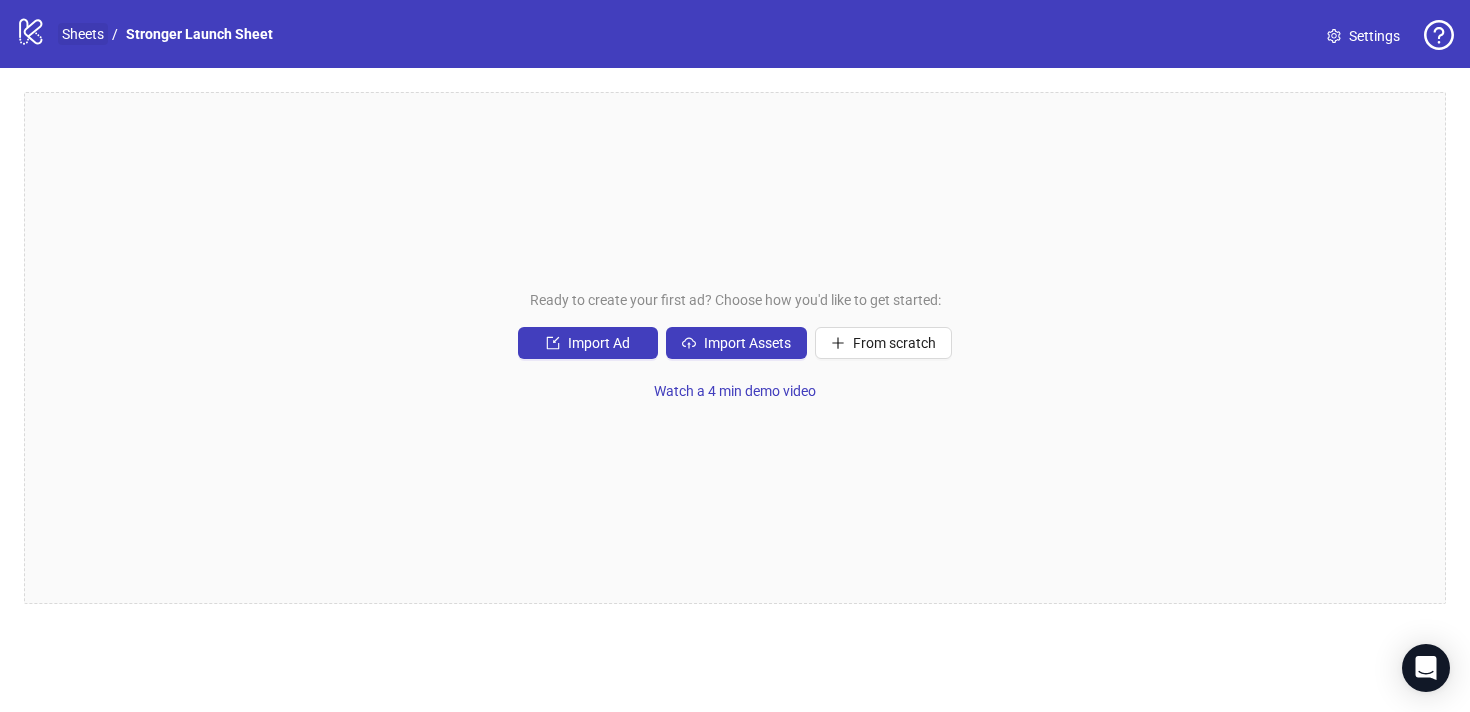 click on "Sheets" at bounding box center (83, 34) 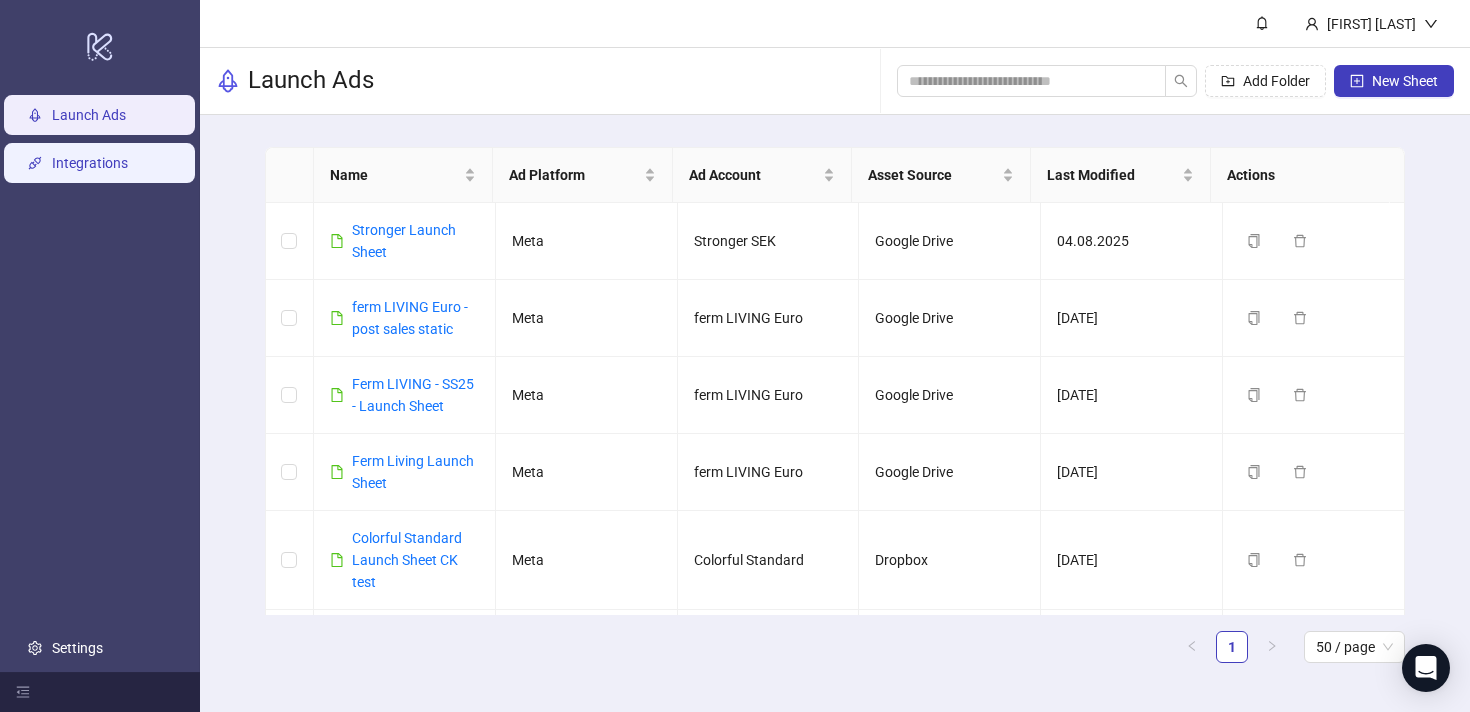 click on "Integrations" at bounding box center (90, 163) 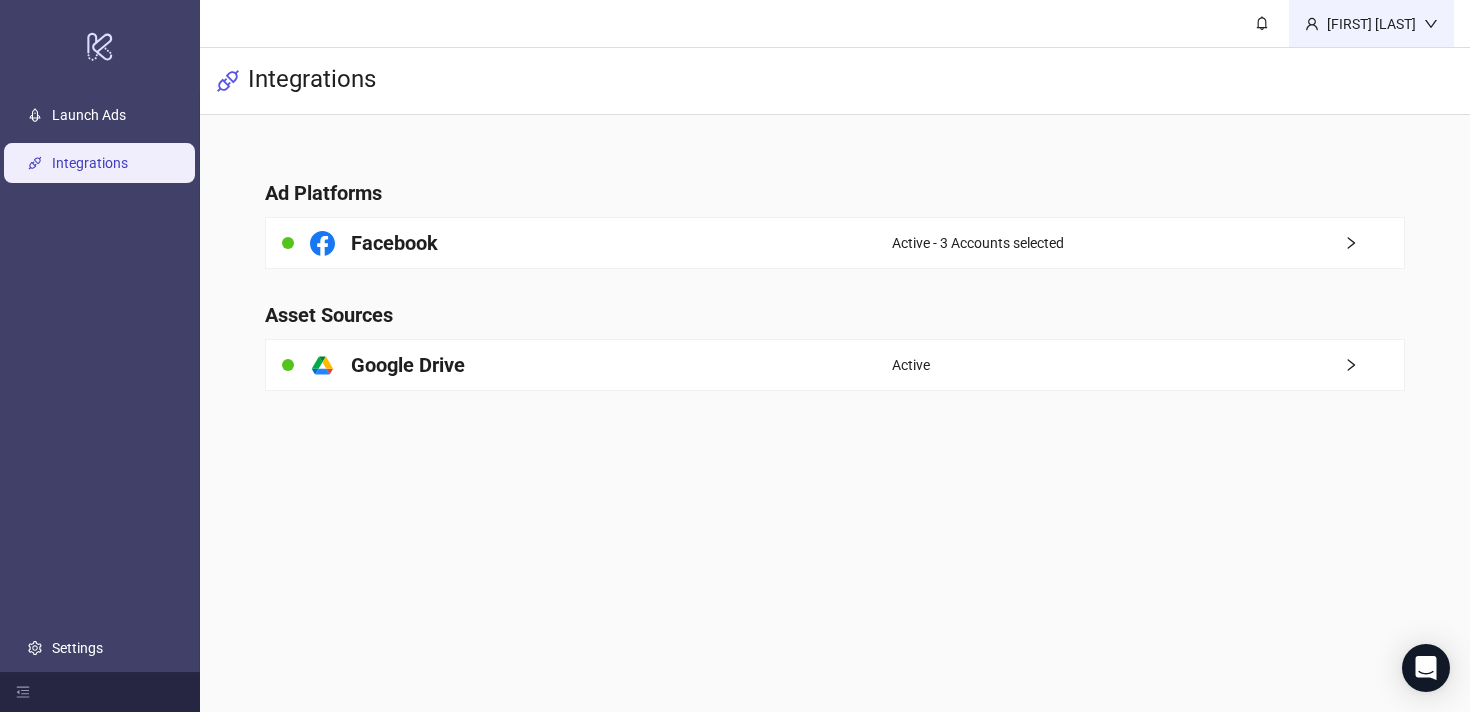 click on "[FIRST] [LAST]" at bounding box center [1371, 23] 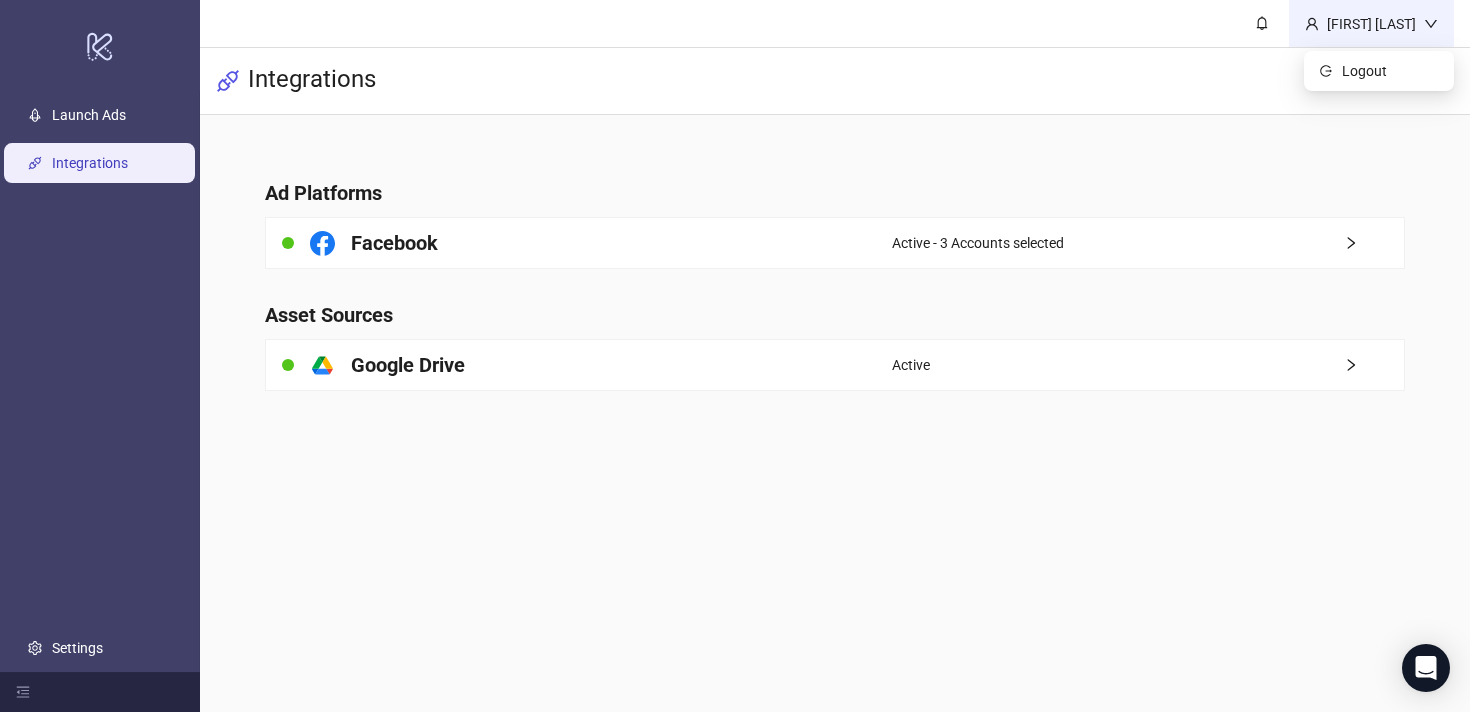 click on "[FIRST] [LAST]" at bounding box center [1371, 23] 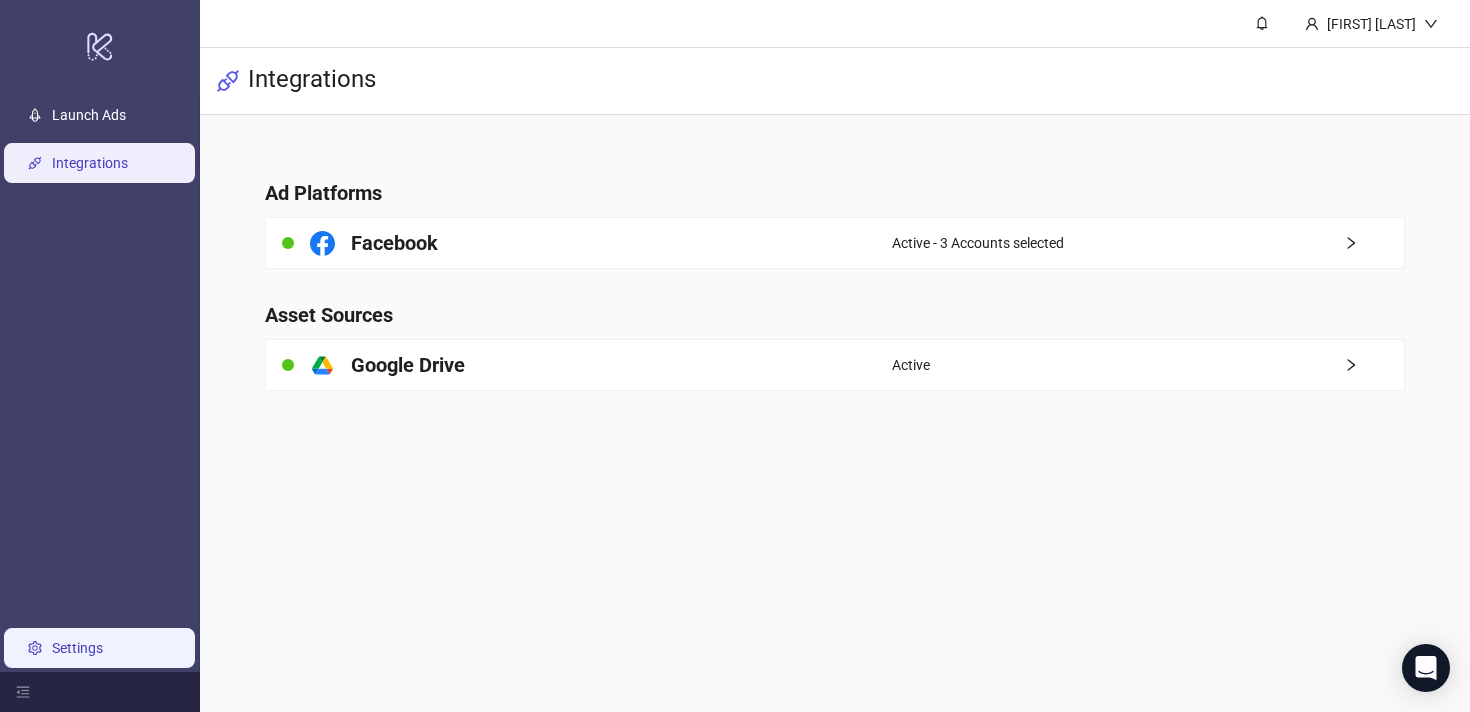 click on "Settings" at bounding box center [77, 648] 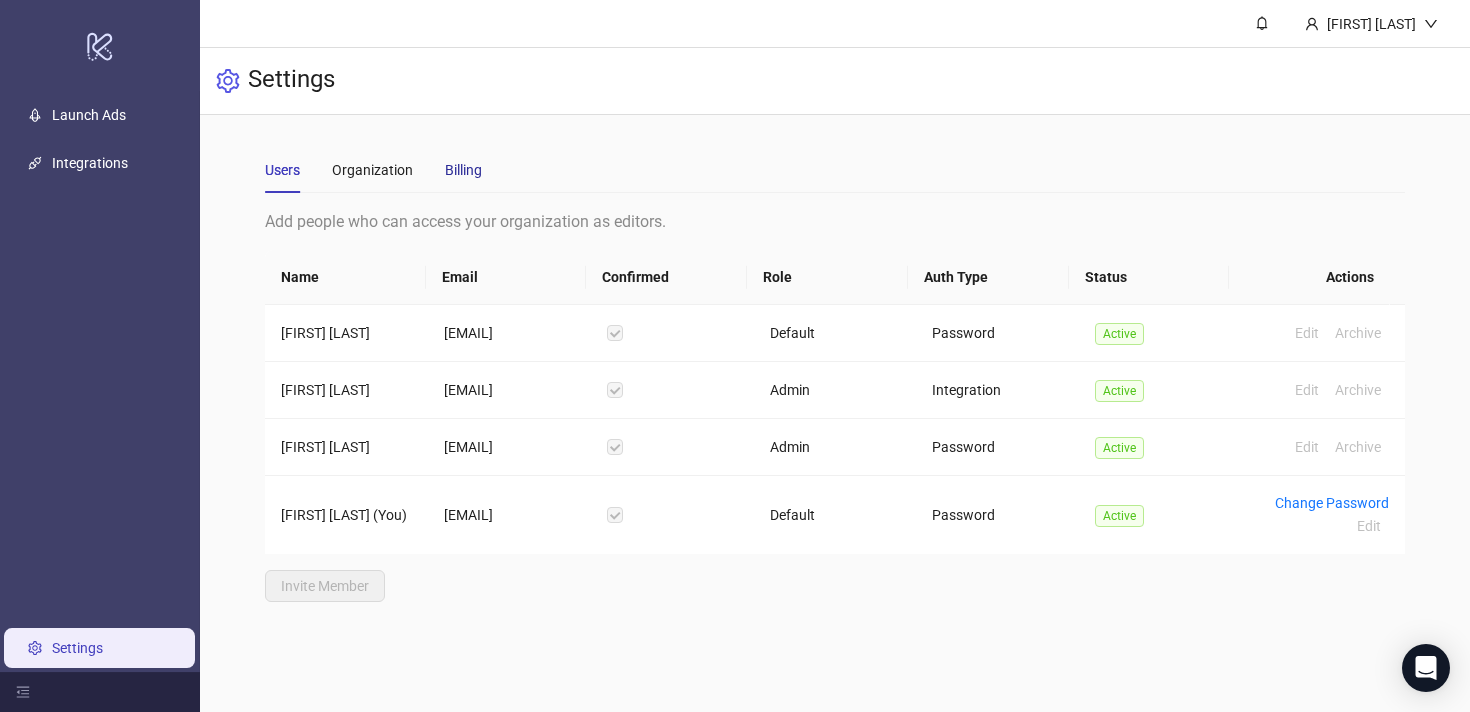 click on "Billing" at bounding box center (463, 170) 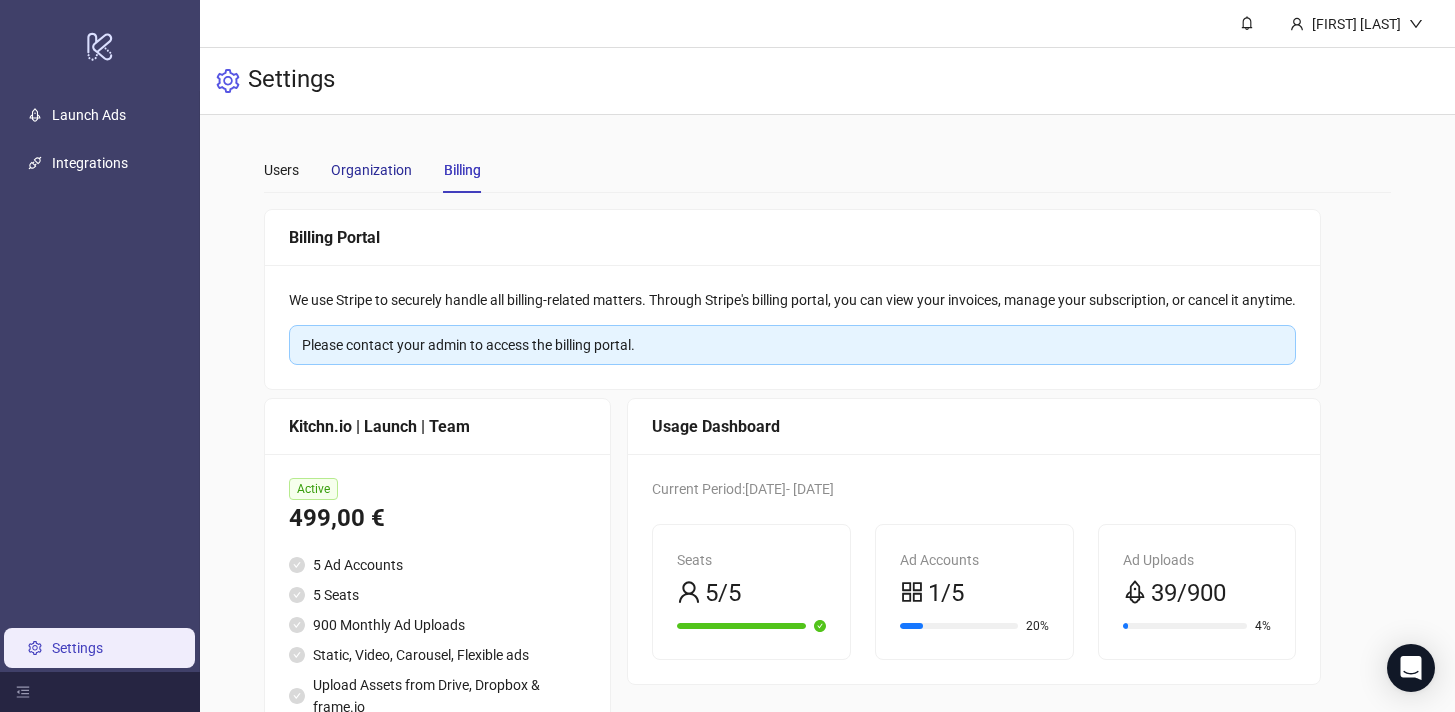 click on "Organization" at bounding box center (371, 170) 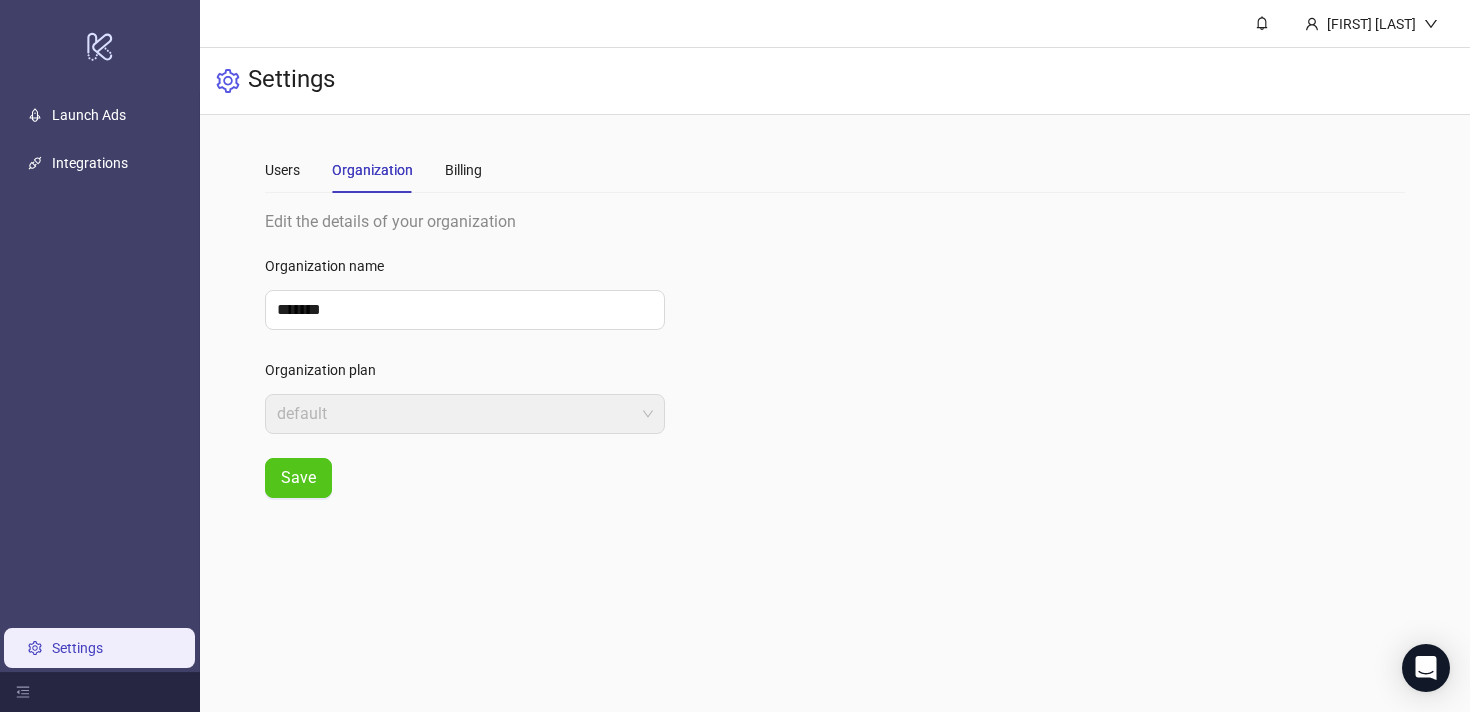 click on "Users Organization Billing" at bounding box center [373, 170] 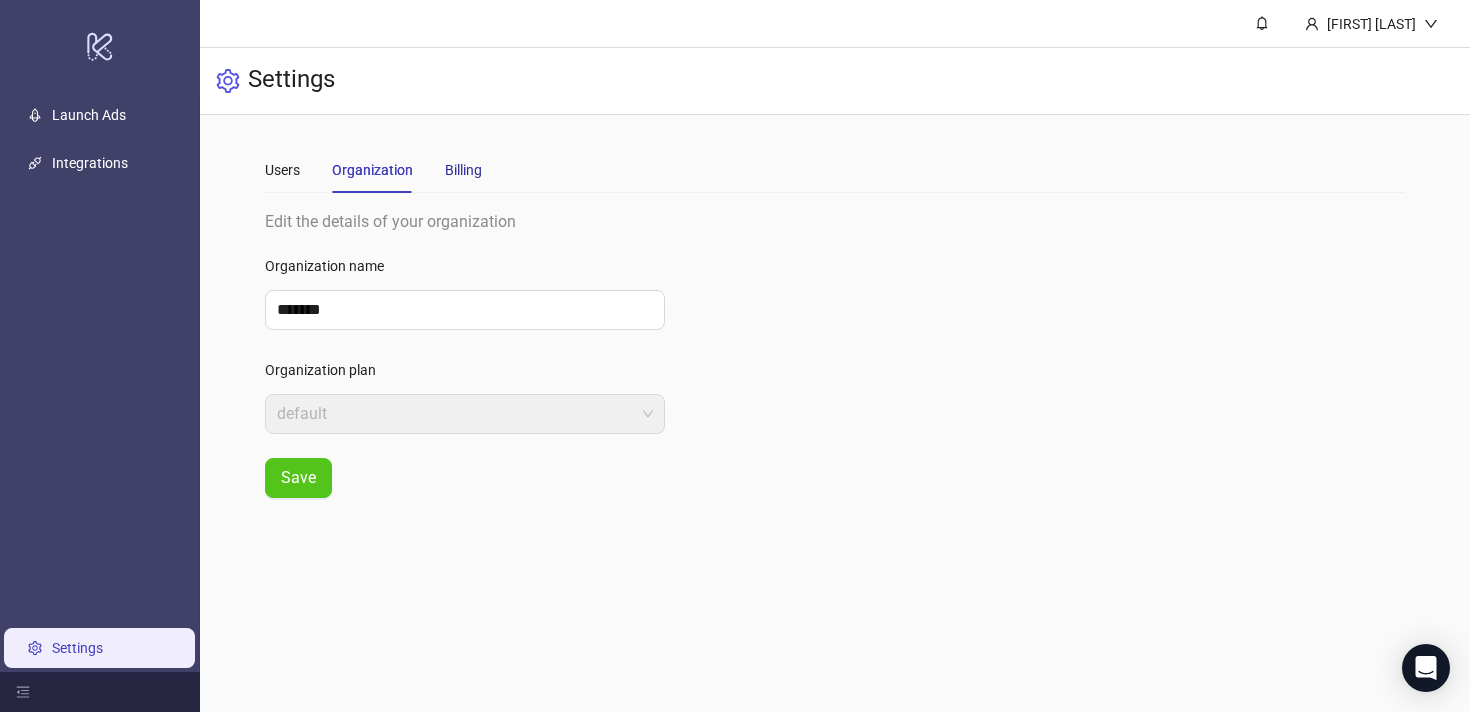 click on "Billing" at bounding box center (463, 170) 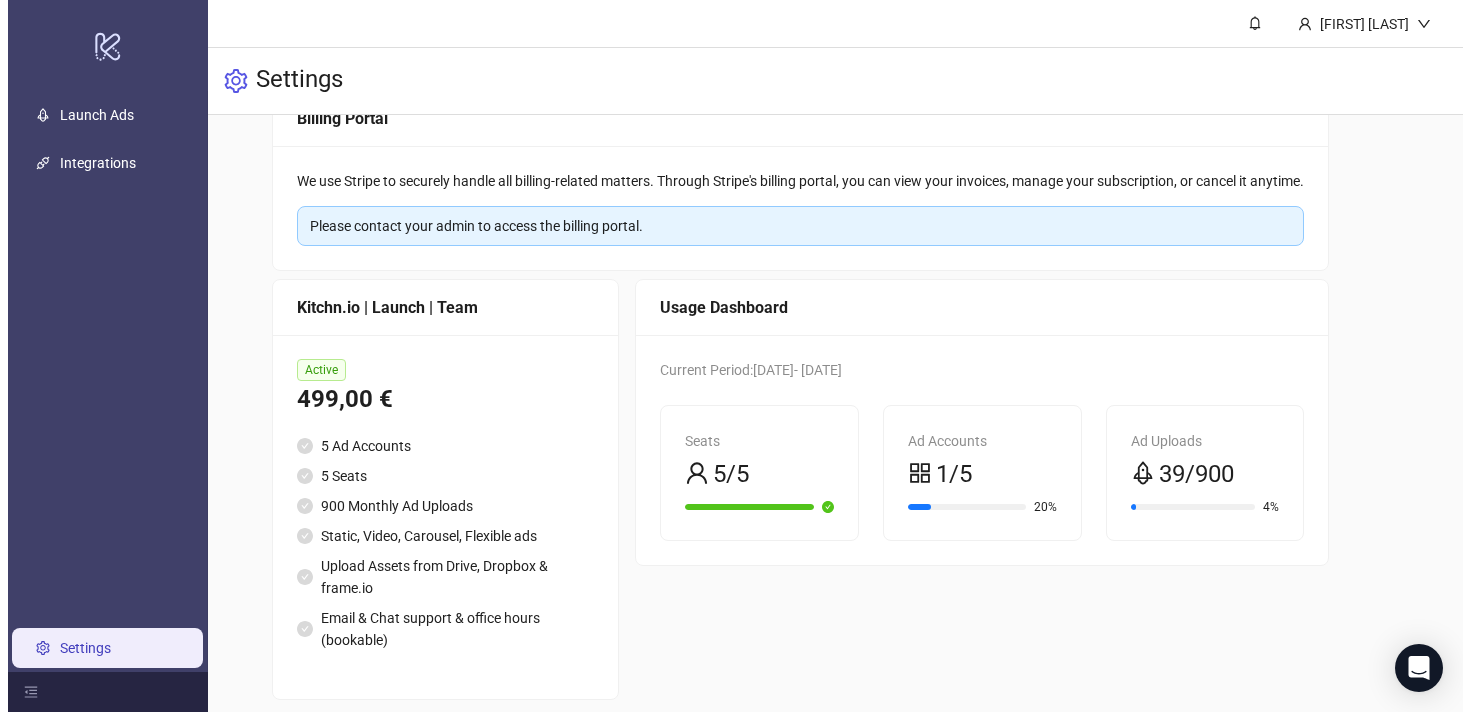 scroll, scrollTop: 0, scrollLeft: 0, axis: both 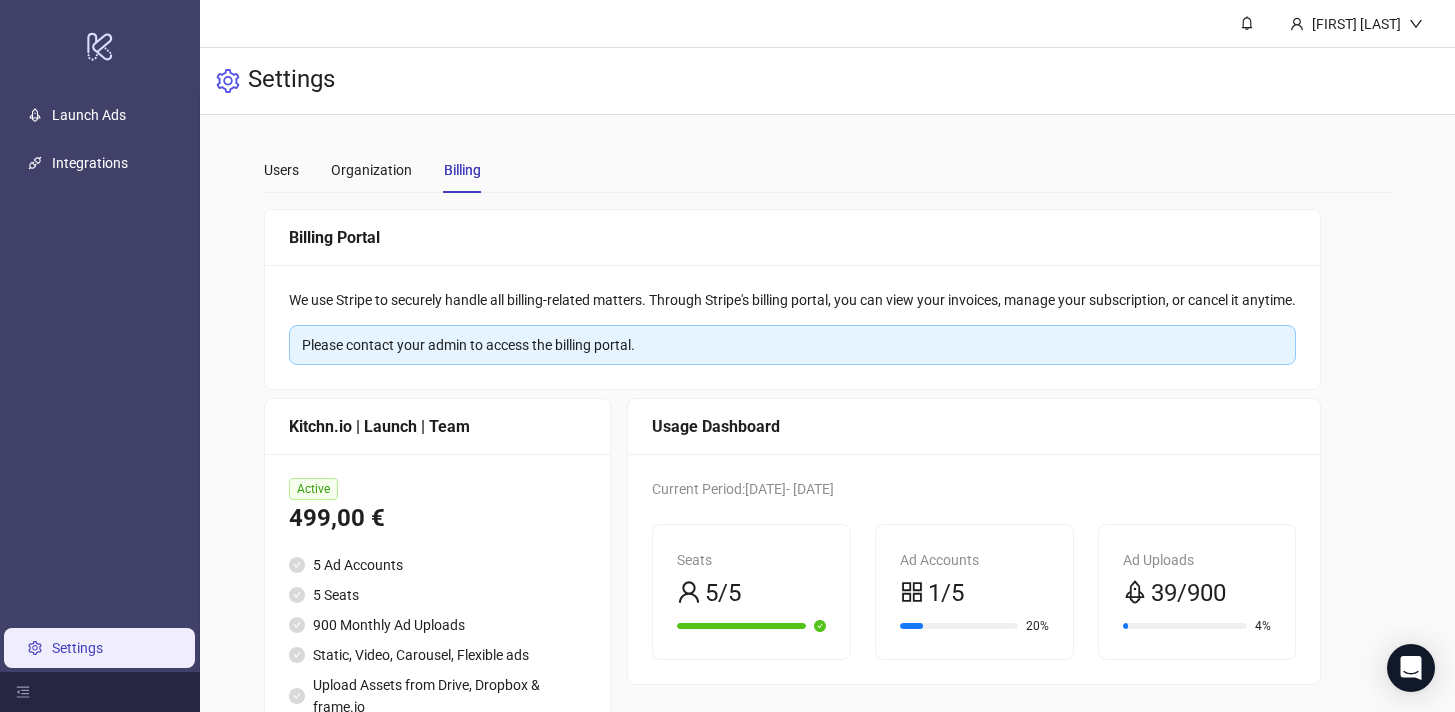 click on "Launch Ads Integrations Settings" at bounding box center (100, 381) 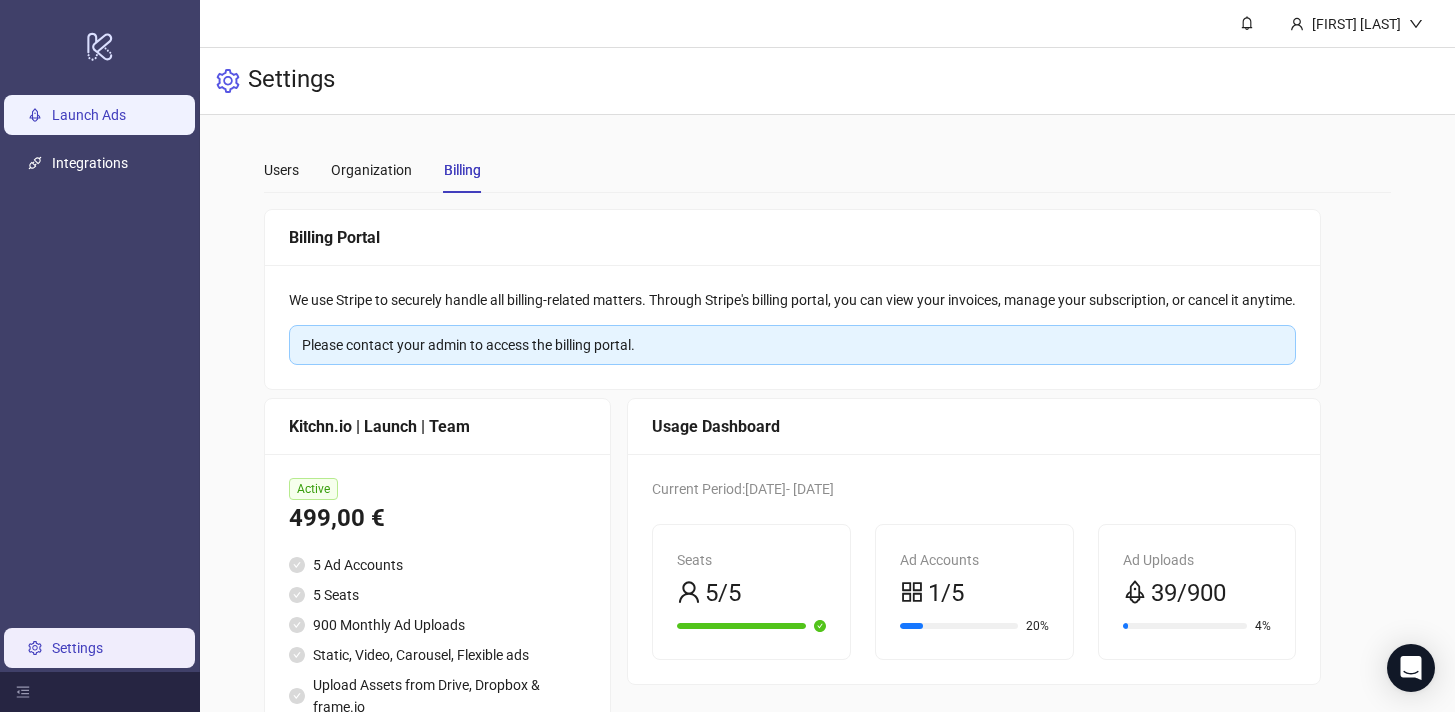 click on "Launch Ads" at bounding box center [89, 115] 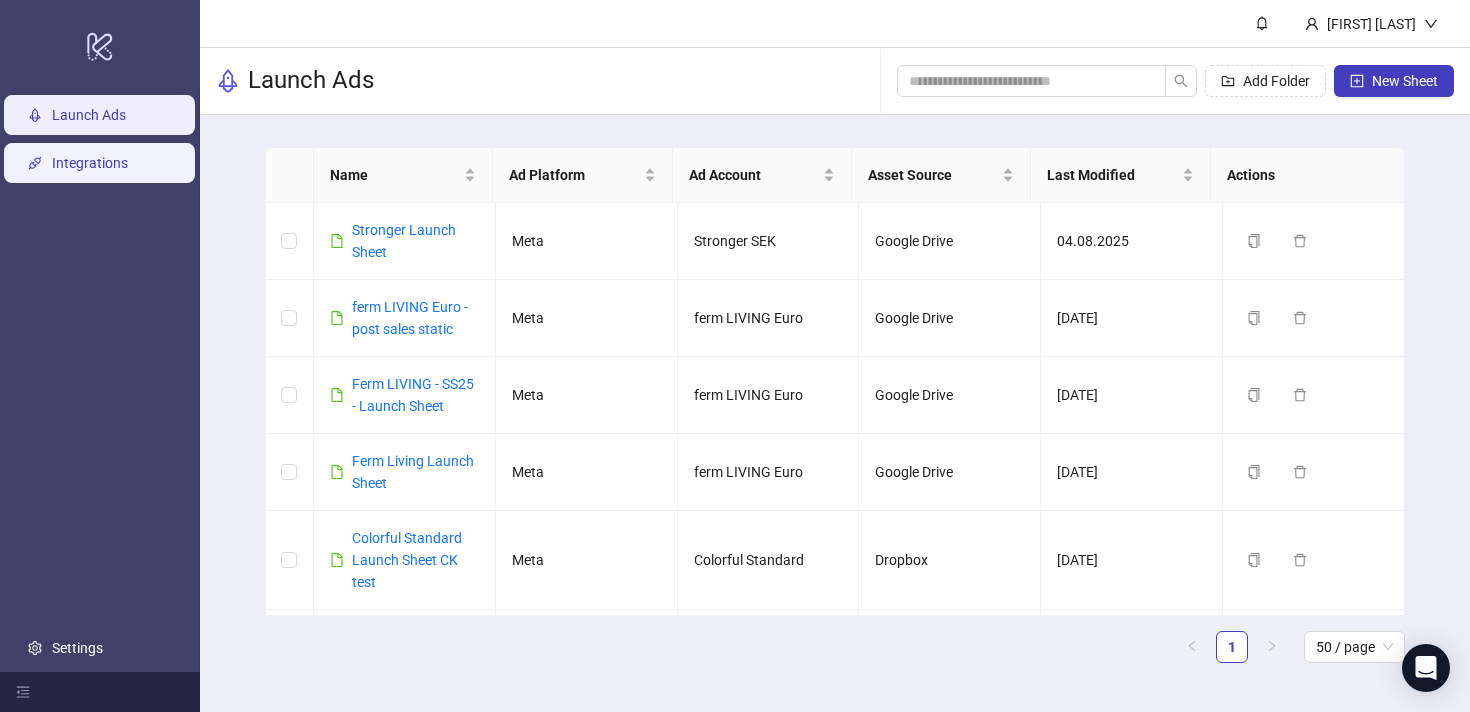 click on "Integrations" at bounding box center (90, 163) 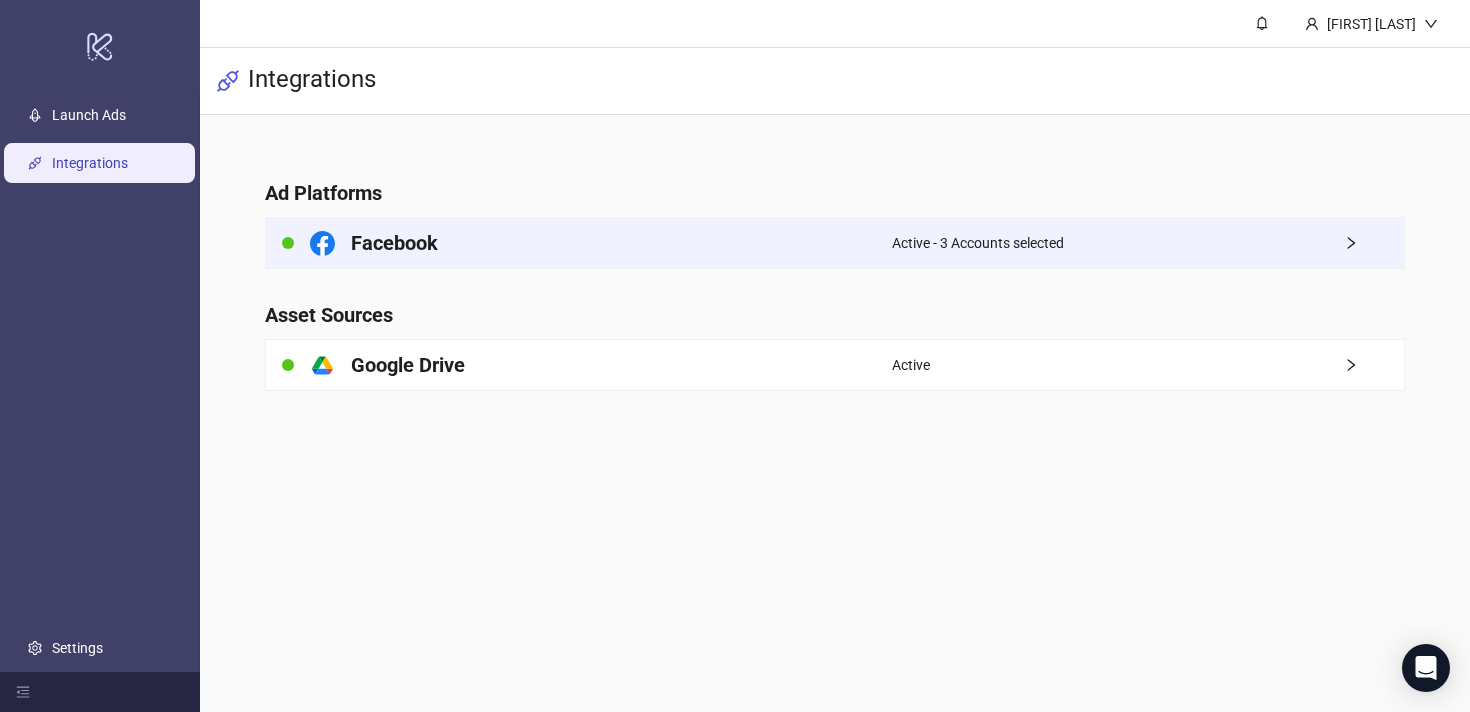 click on "Facebook" at bounding box center [579, 243] 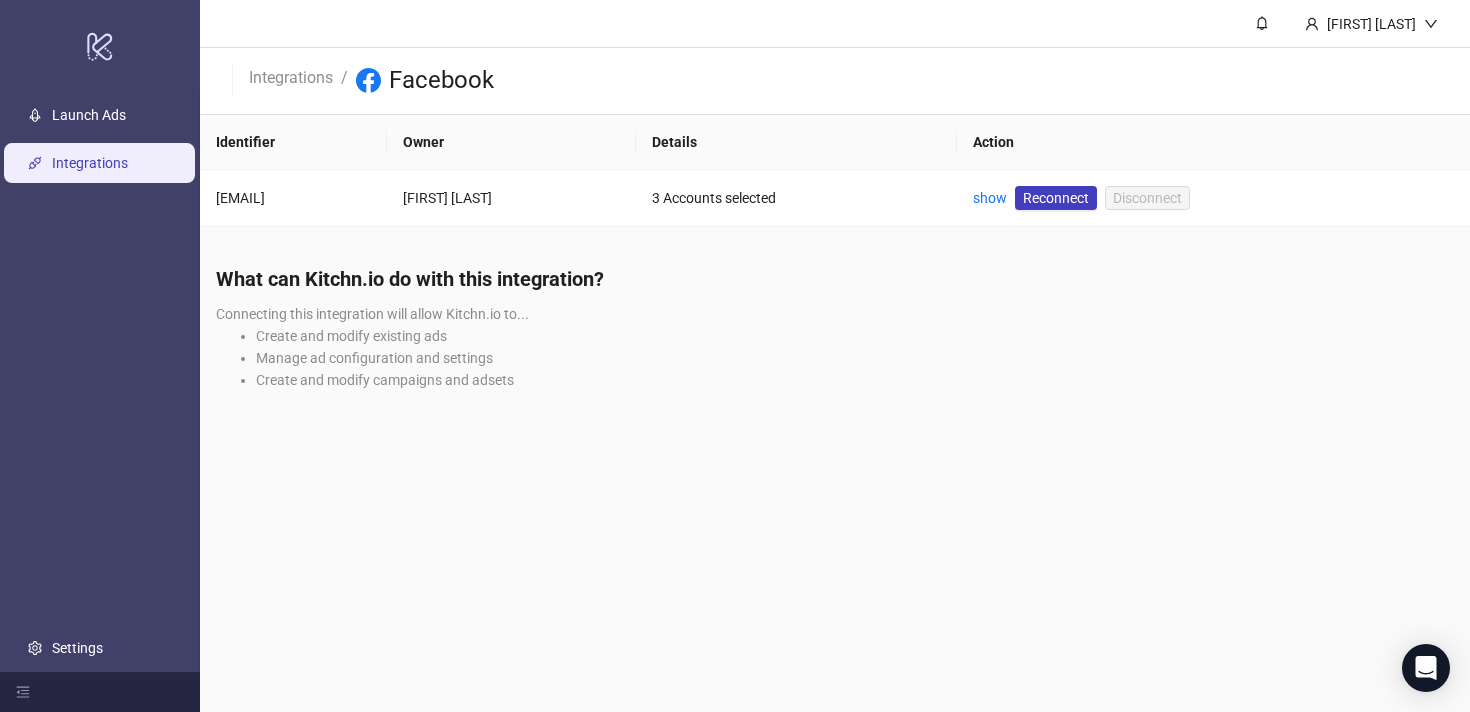 click on "Integrations" at bounding box center (90, 163) 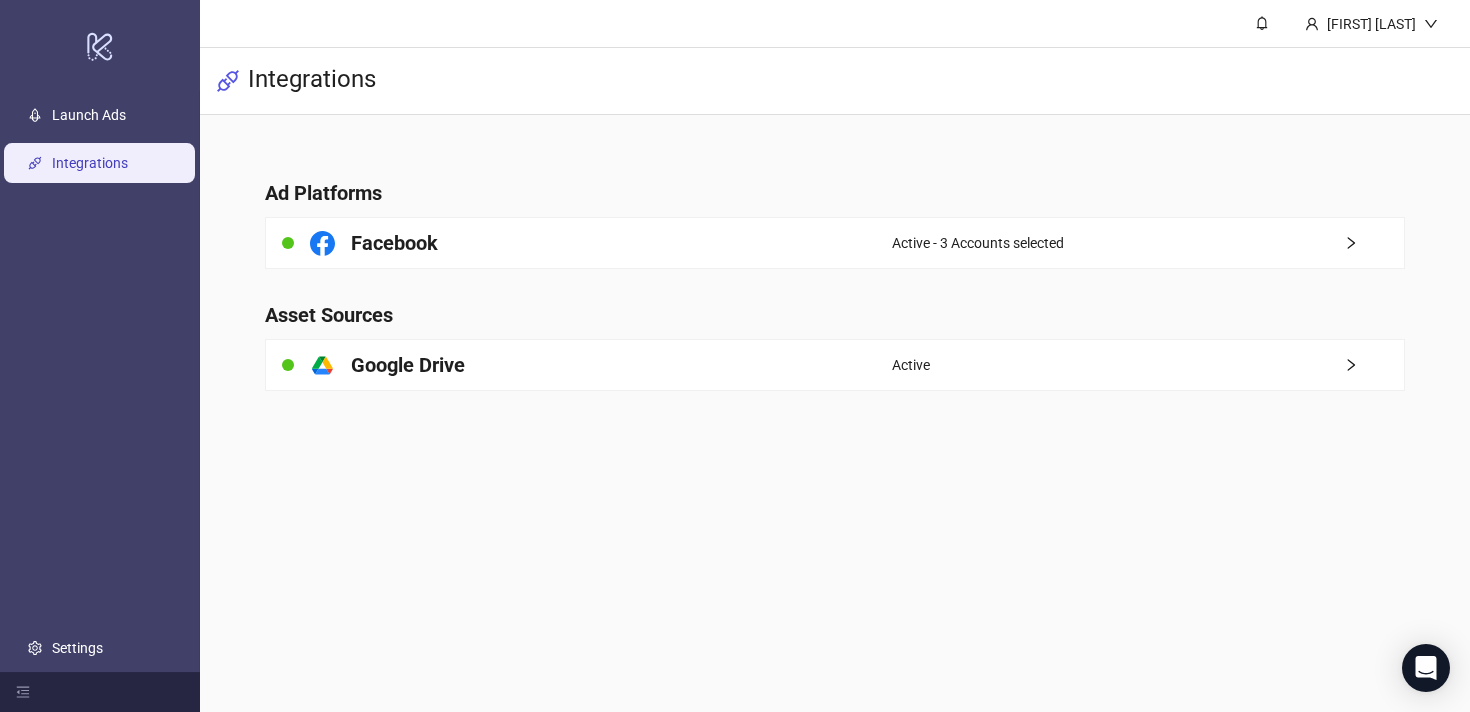 click on "Integrations" at bounding box center [90, 163] 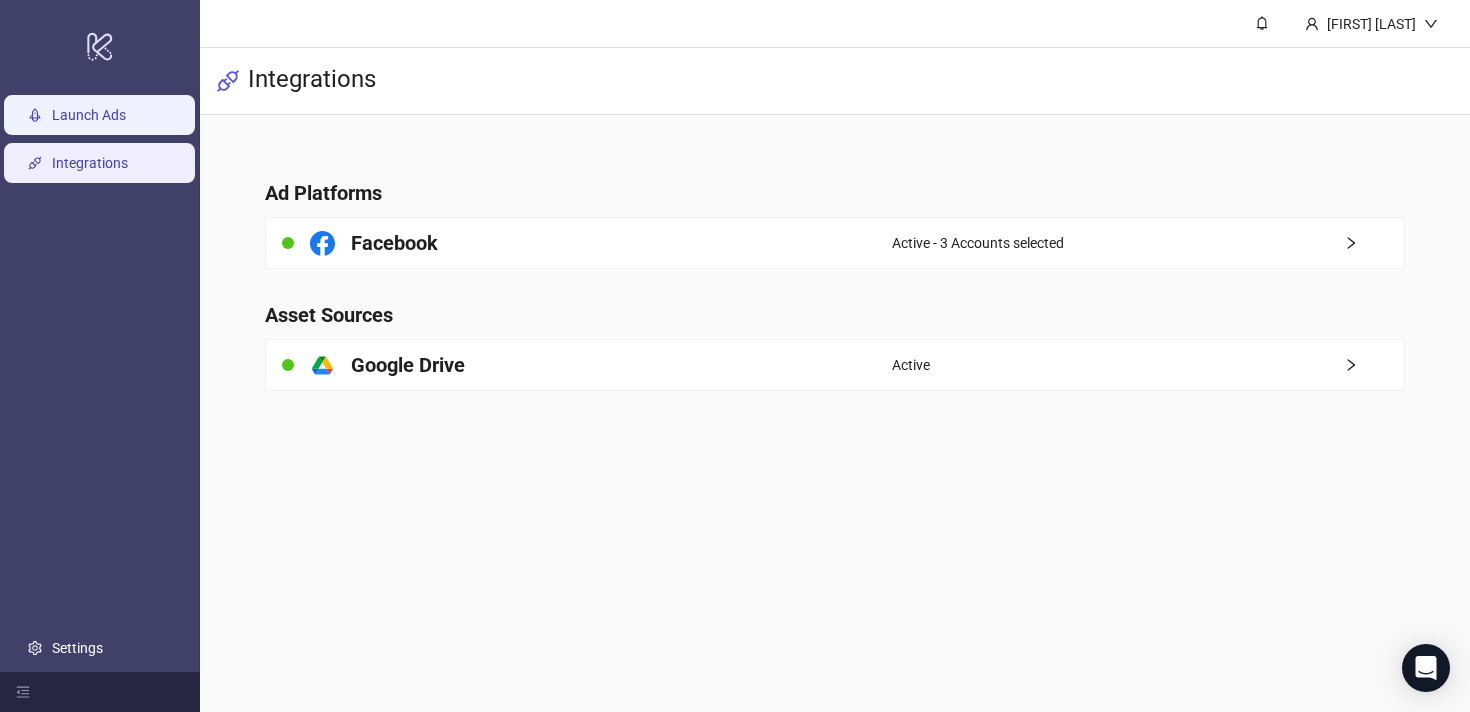 click on "Launch Ads" at bounding box center [89, 115] 